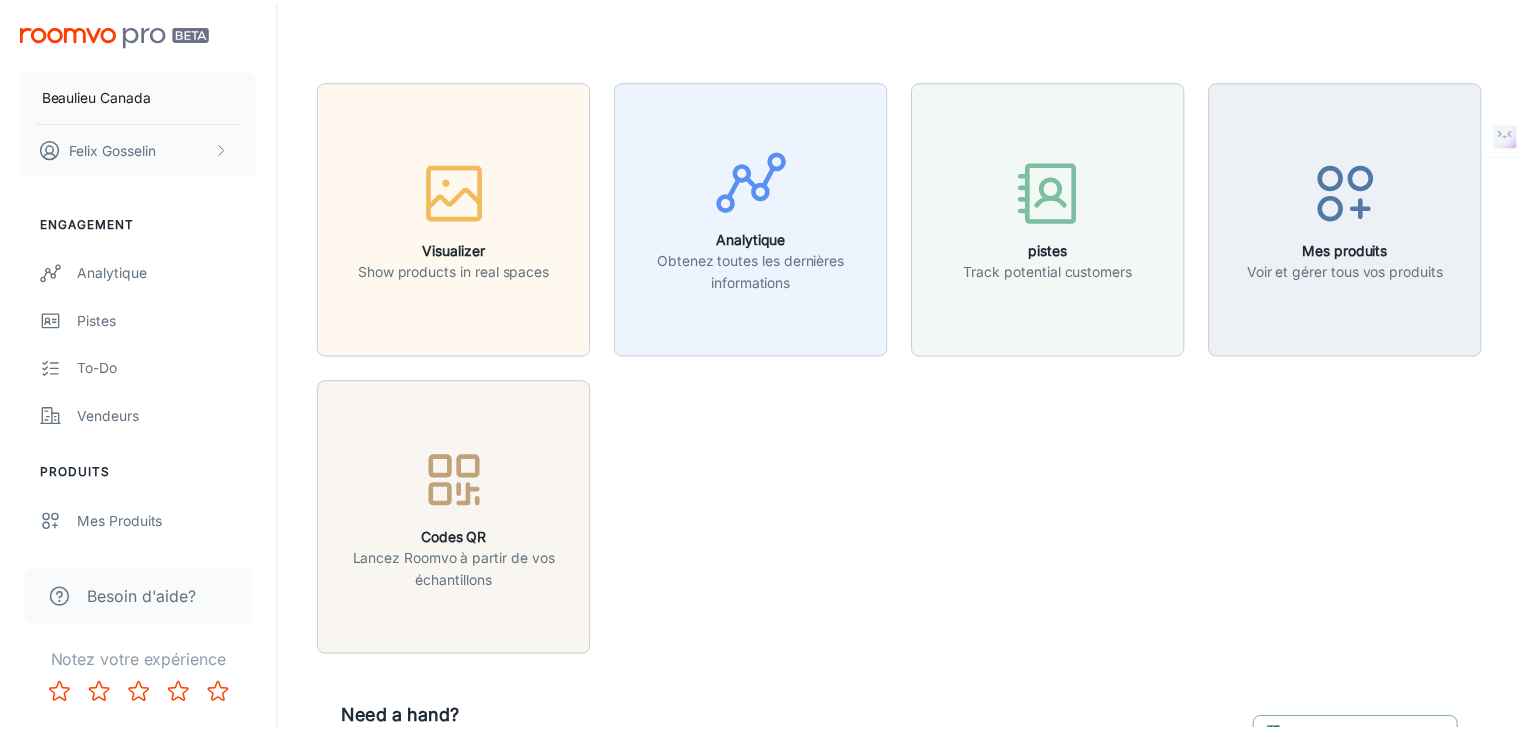 scroll, scrollTop: 0, scrollLeft: 0, axis: both 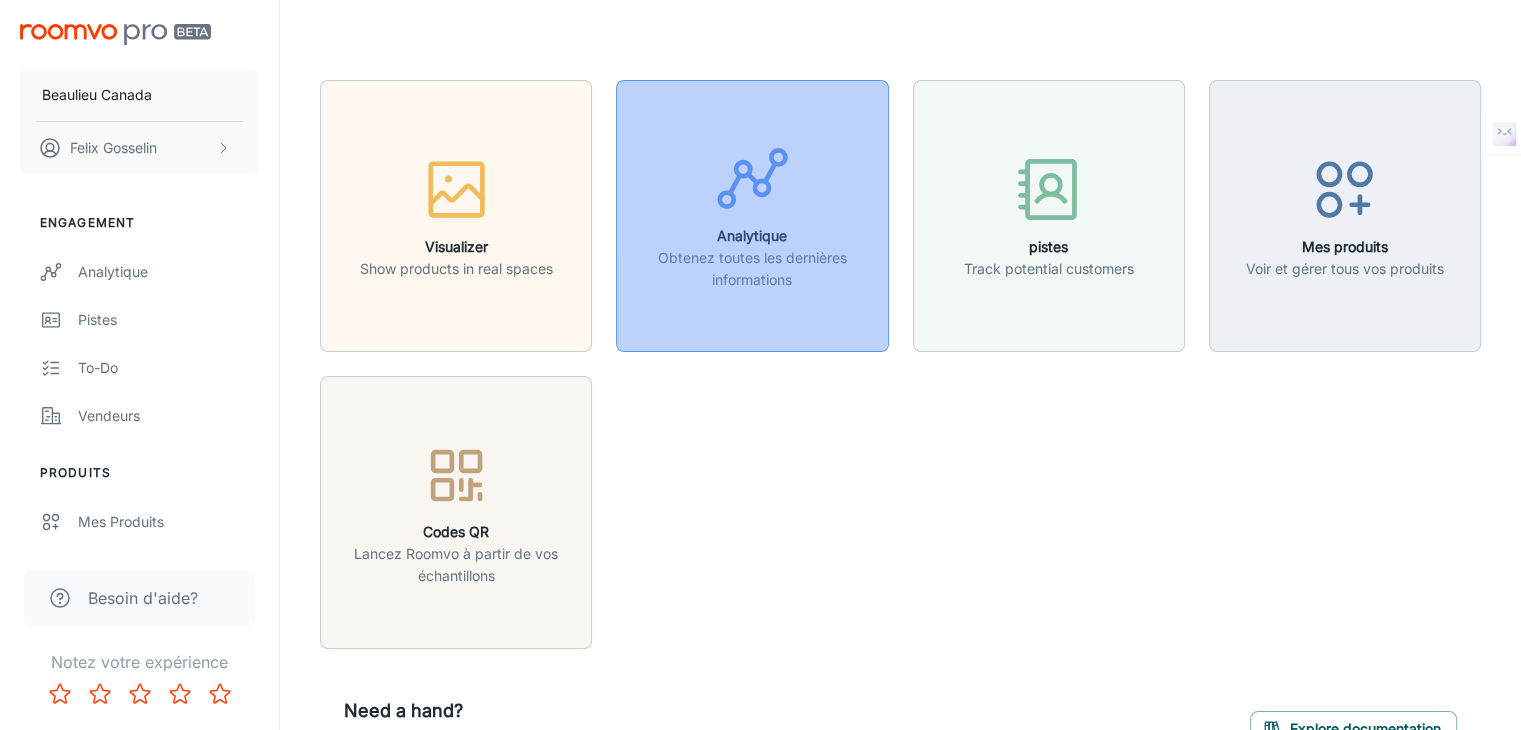click on "Analytique" at bounding box center (752, 236) 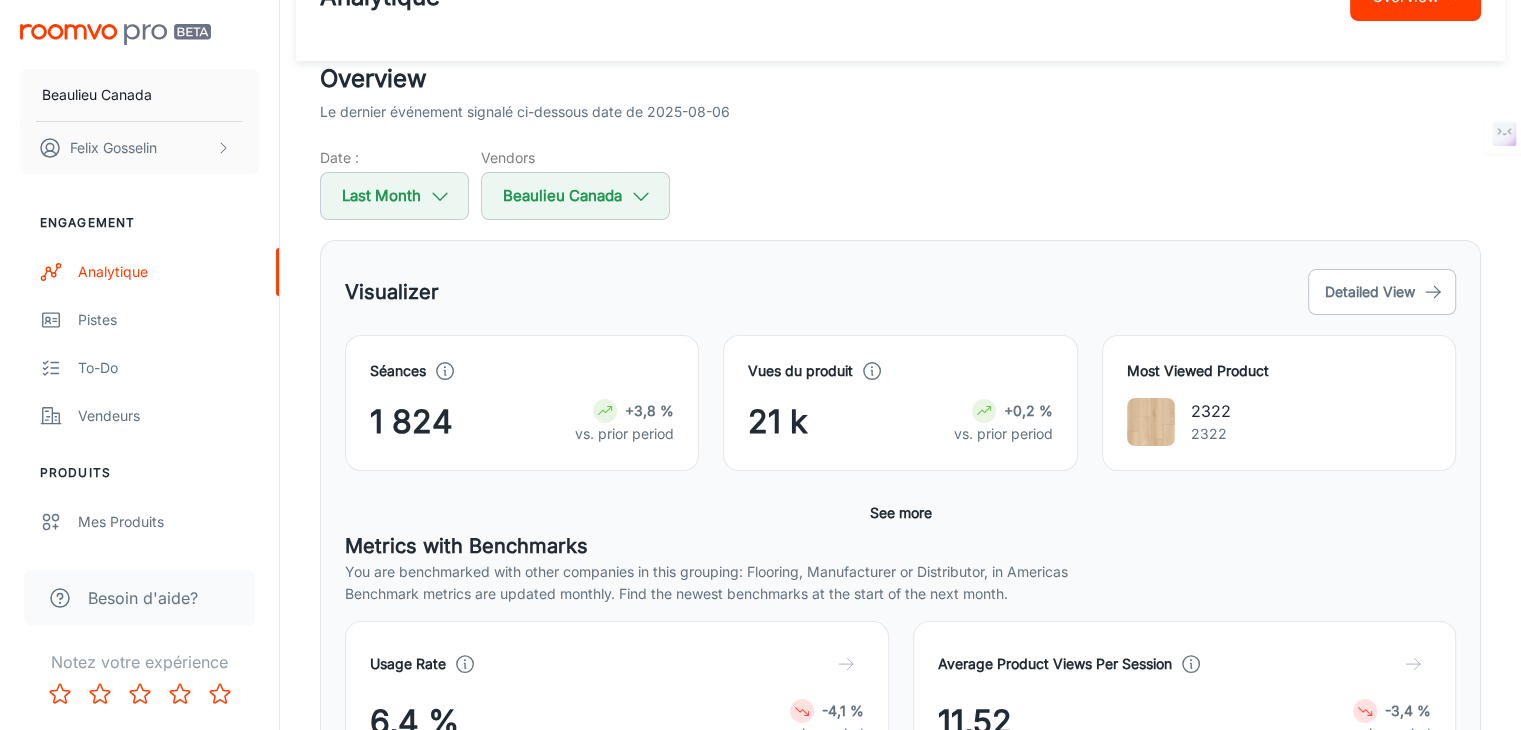 scroll, scrollTop: 200, scrollLeft: 0, axis: vertical 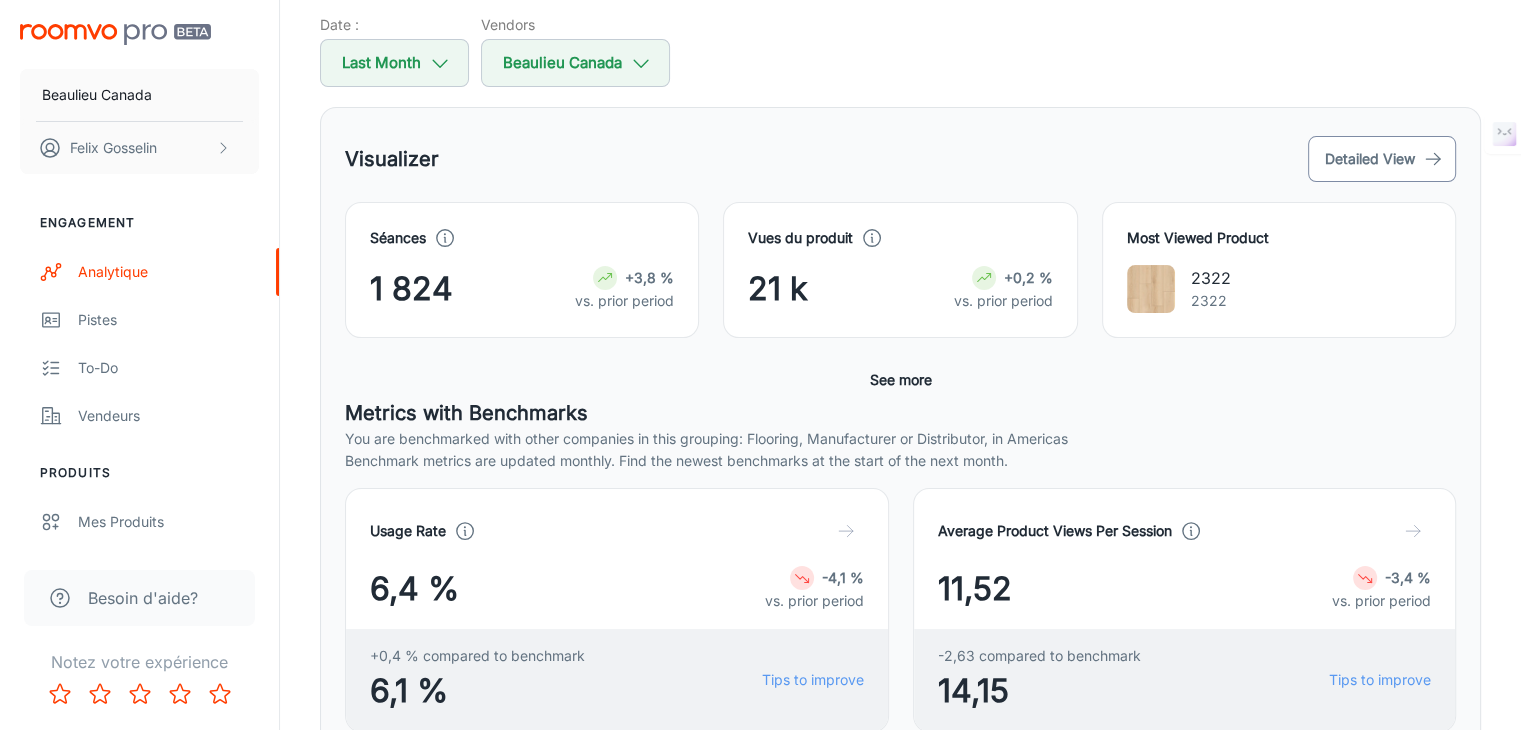 click on "Detailed View" at bounding box center [1382, 159] 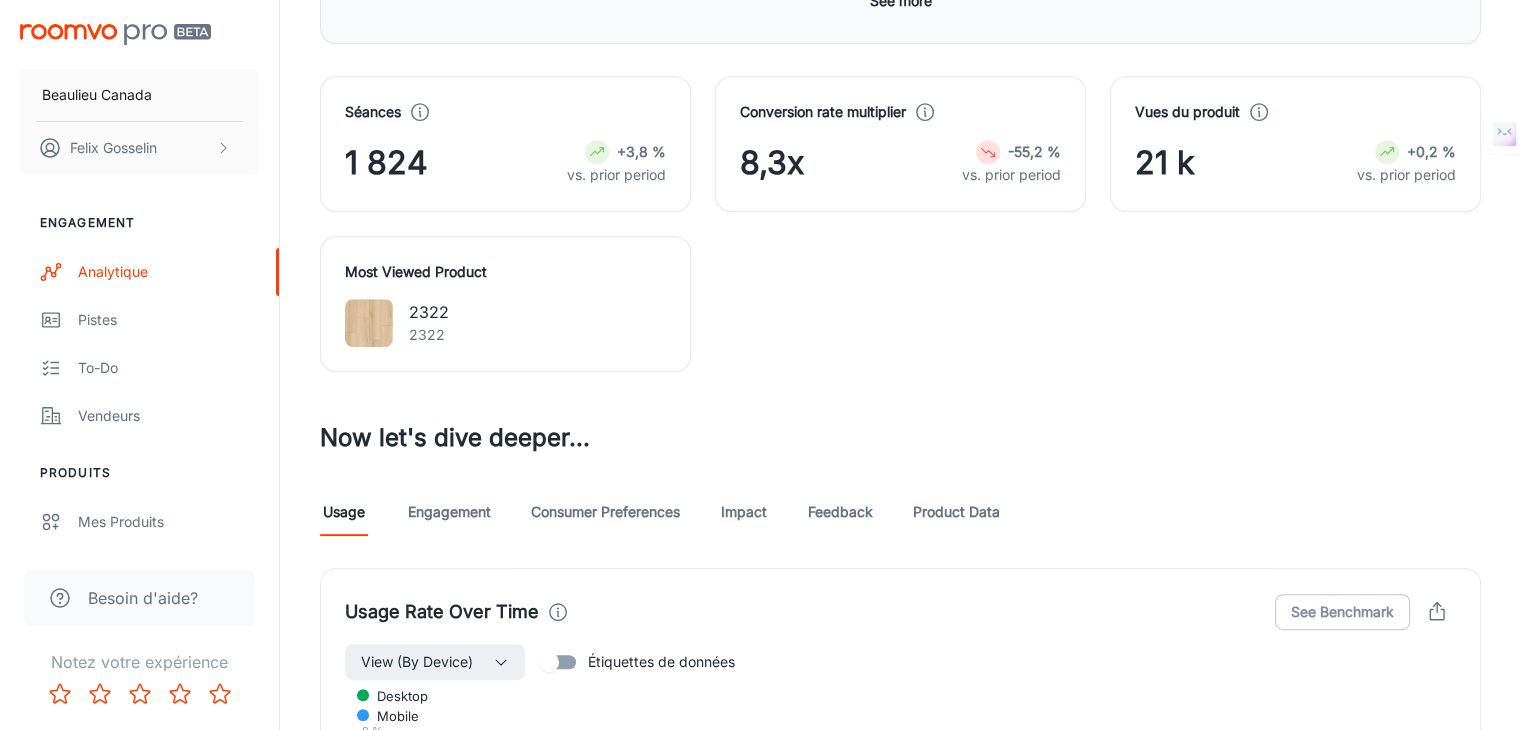 scroll, scrollTop: 1000, scrollLeft: 0, axis: vertical 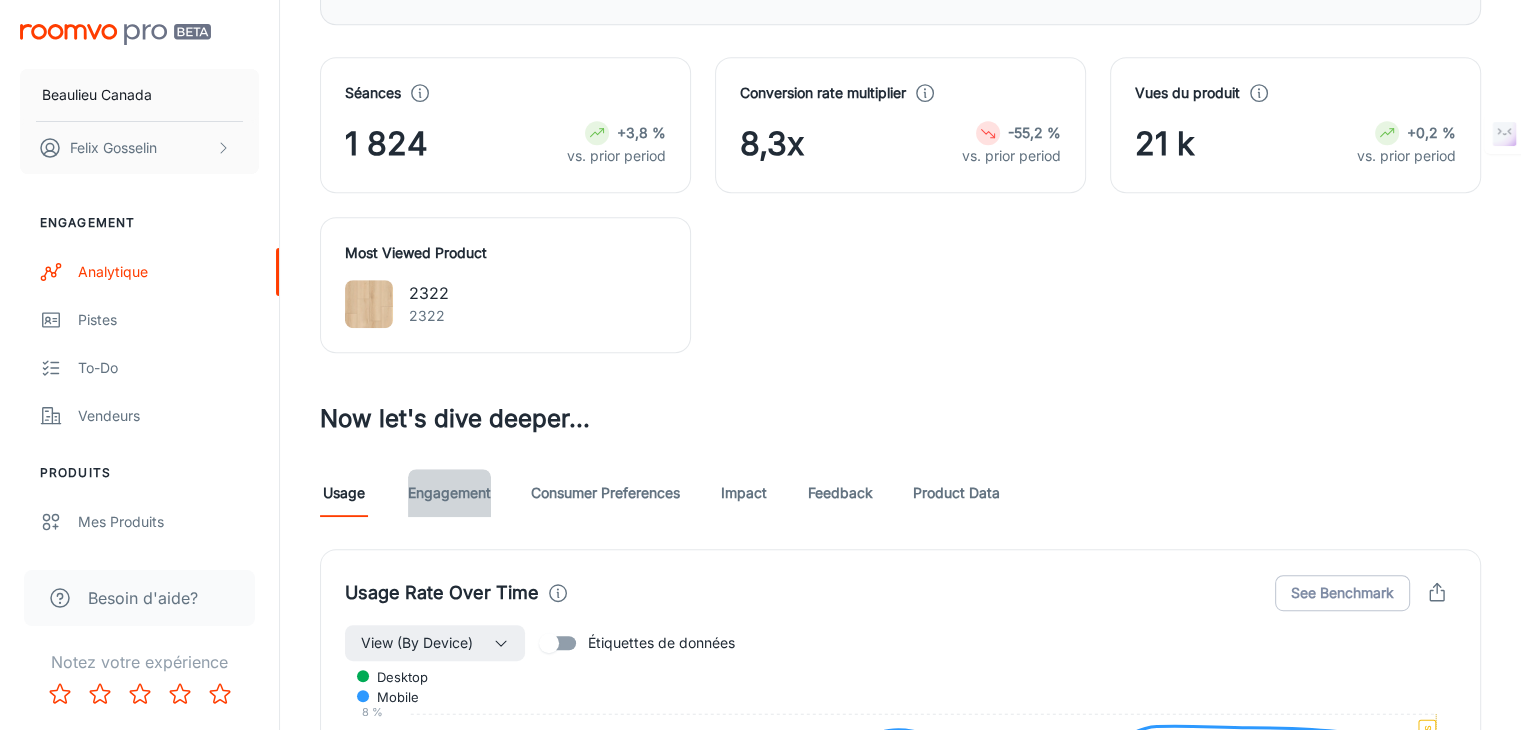 click on "Engagement" at bounding box center [449, 493] 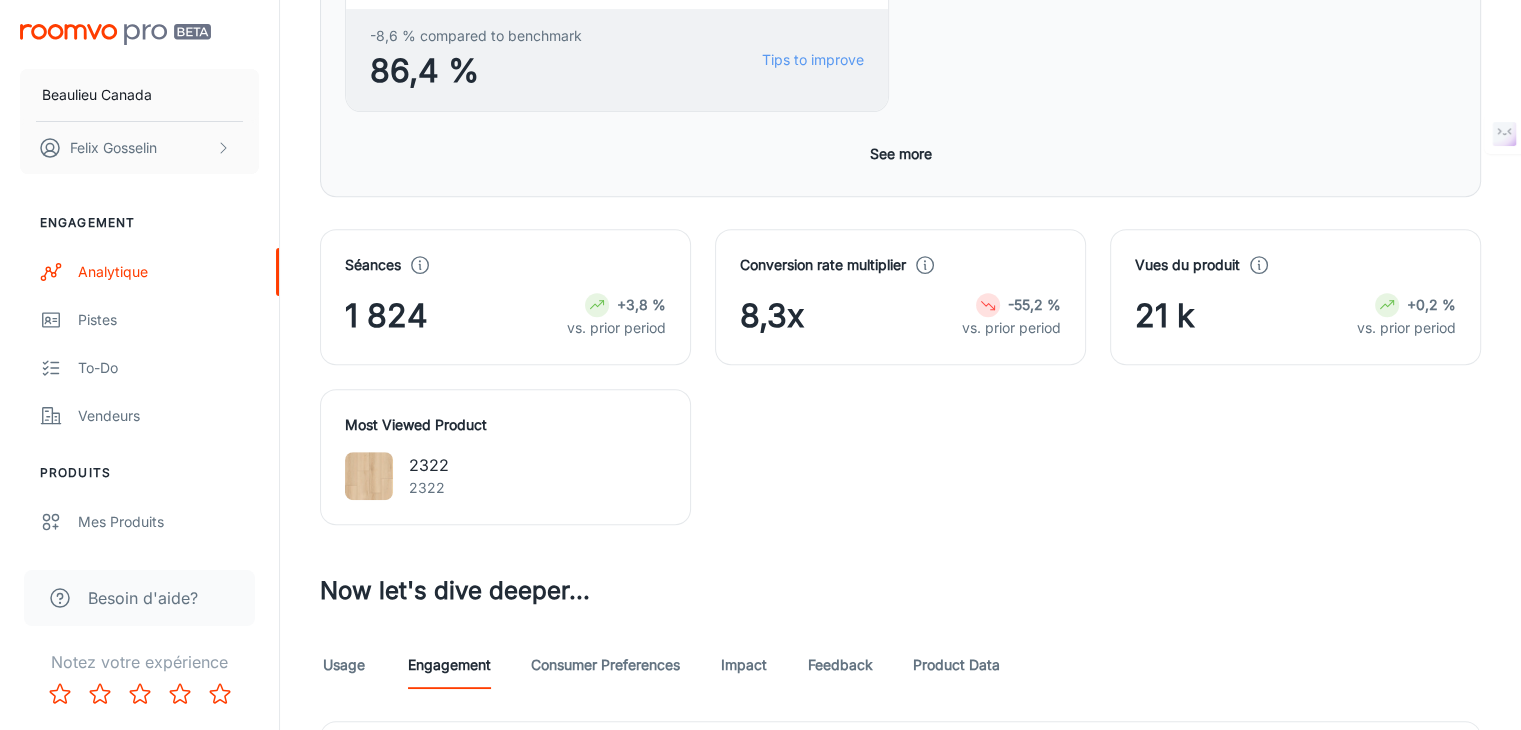 scroll, scrollTop: 900, scrollLeft: 0, axis: vertical 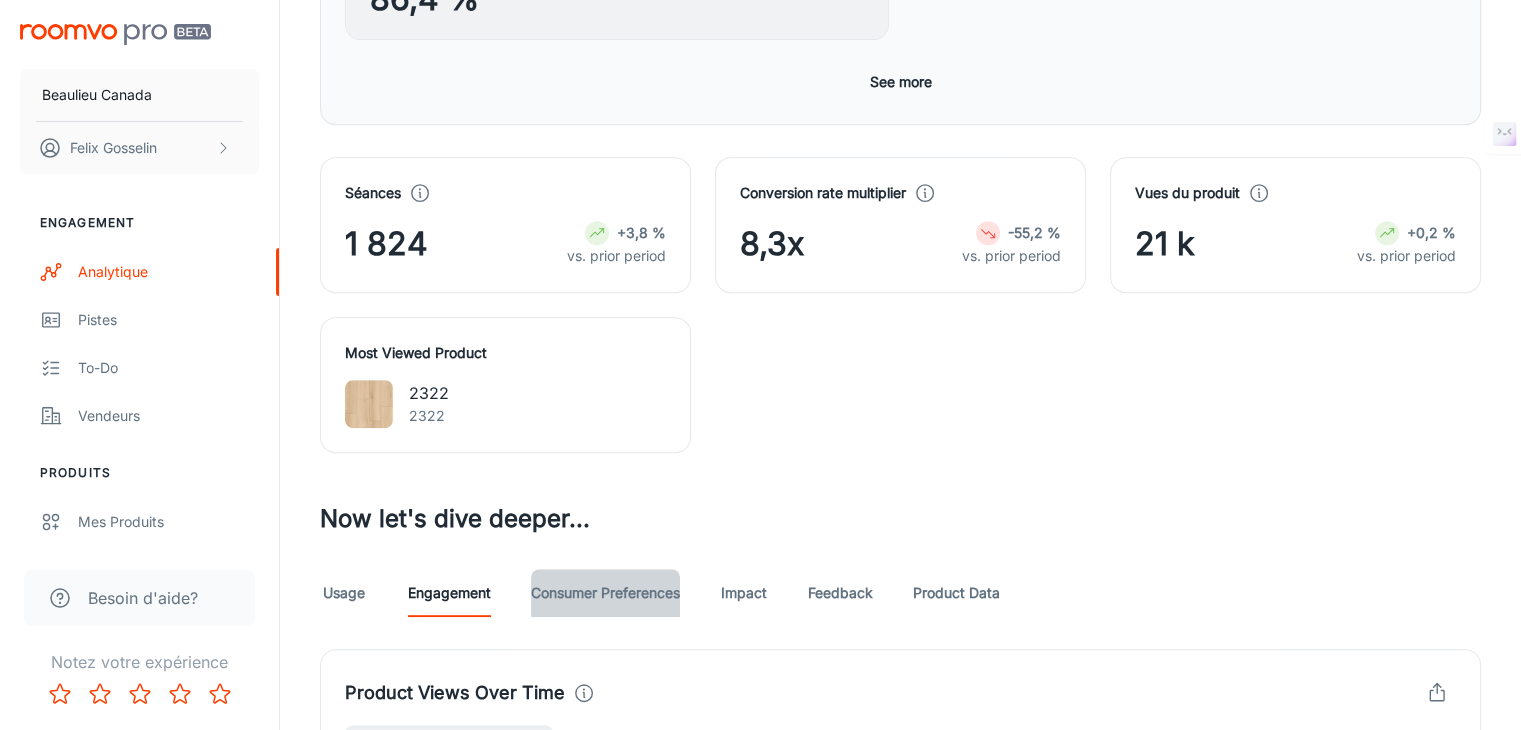 click on "Consumer Preferences" at bounding box center [605, 593] 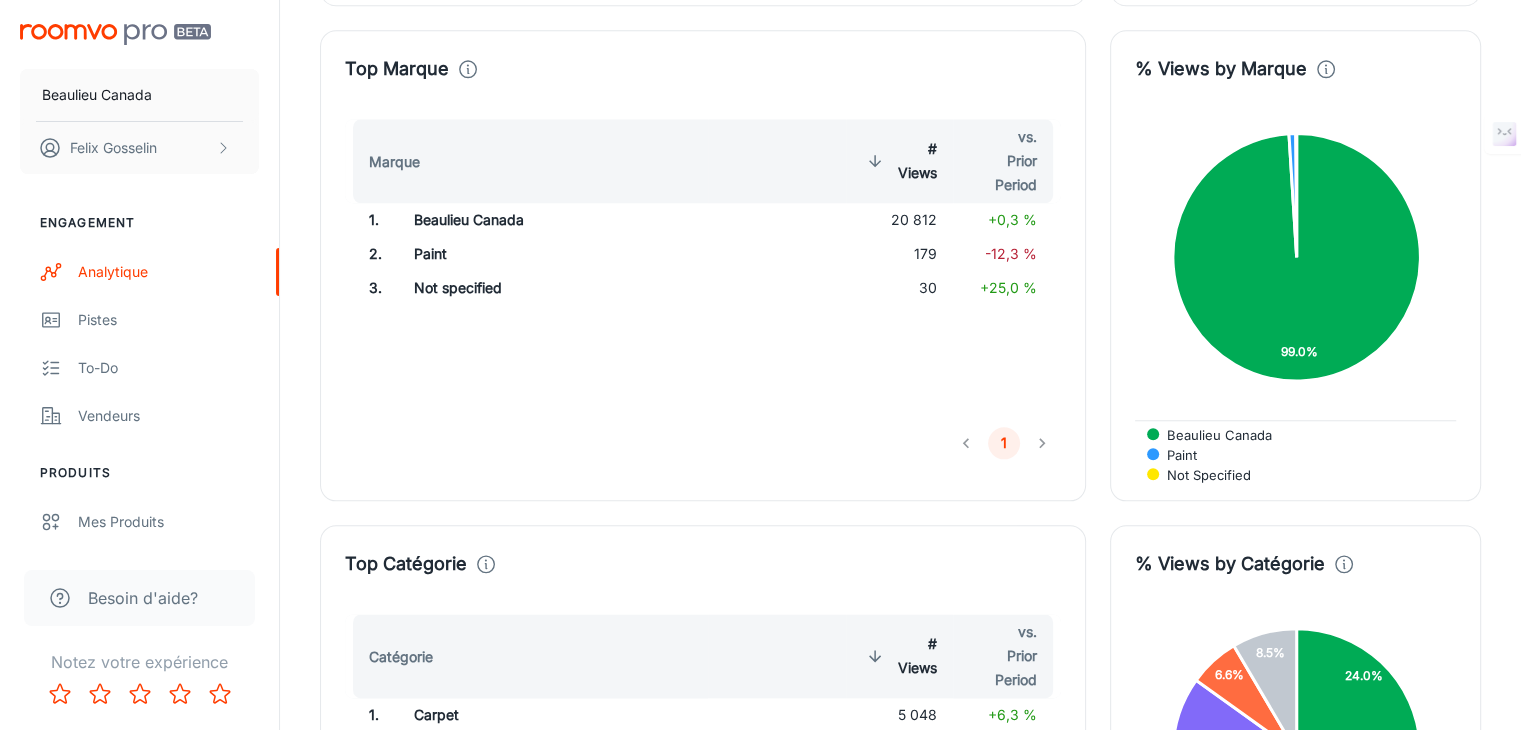 scroll, scrollTop: 2300, scrollLeft: 0, axis: vertical 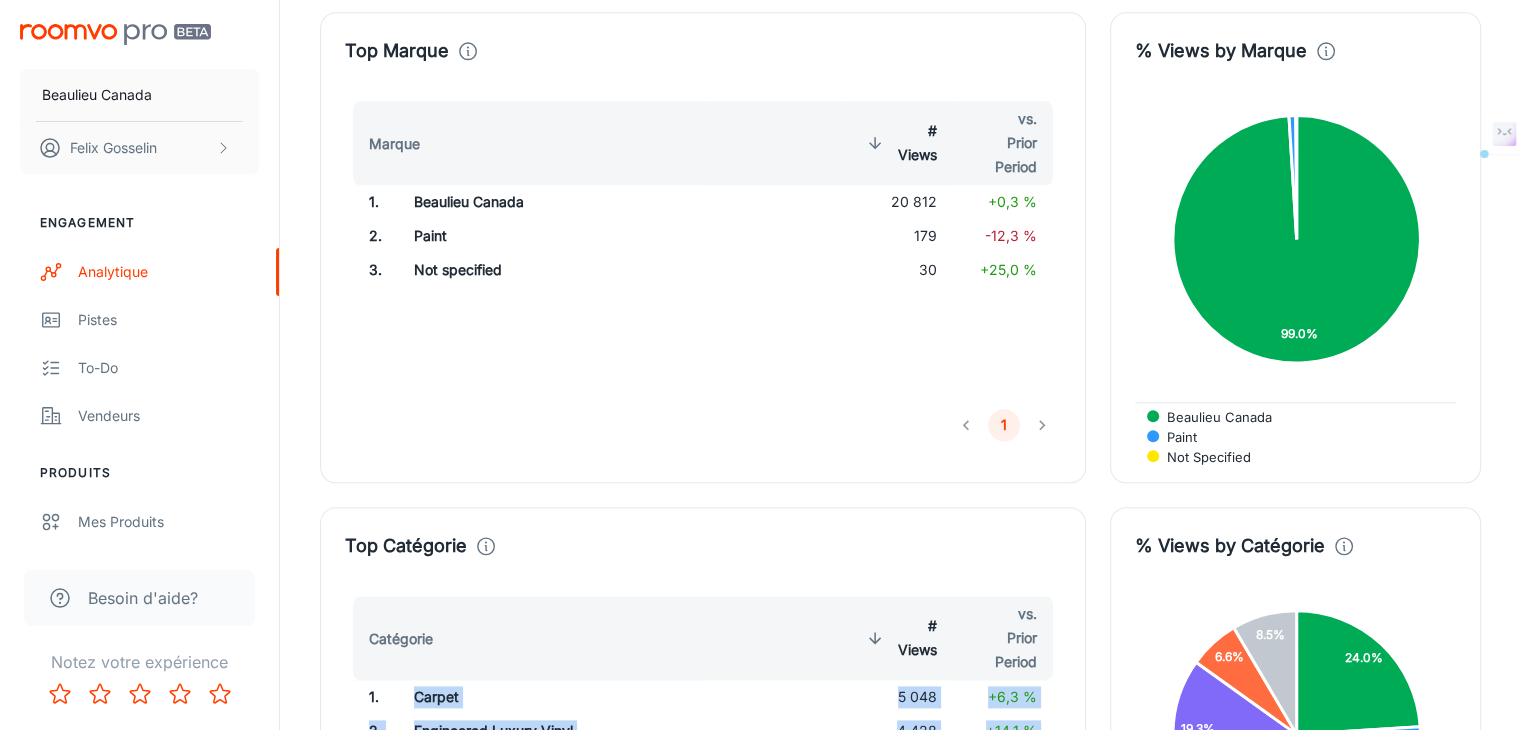 drag, startPoint x: 417, startPoint y: 351, endPoint x: 556, endPoint y: 421, distance: 155.63097 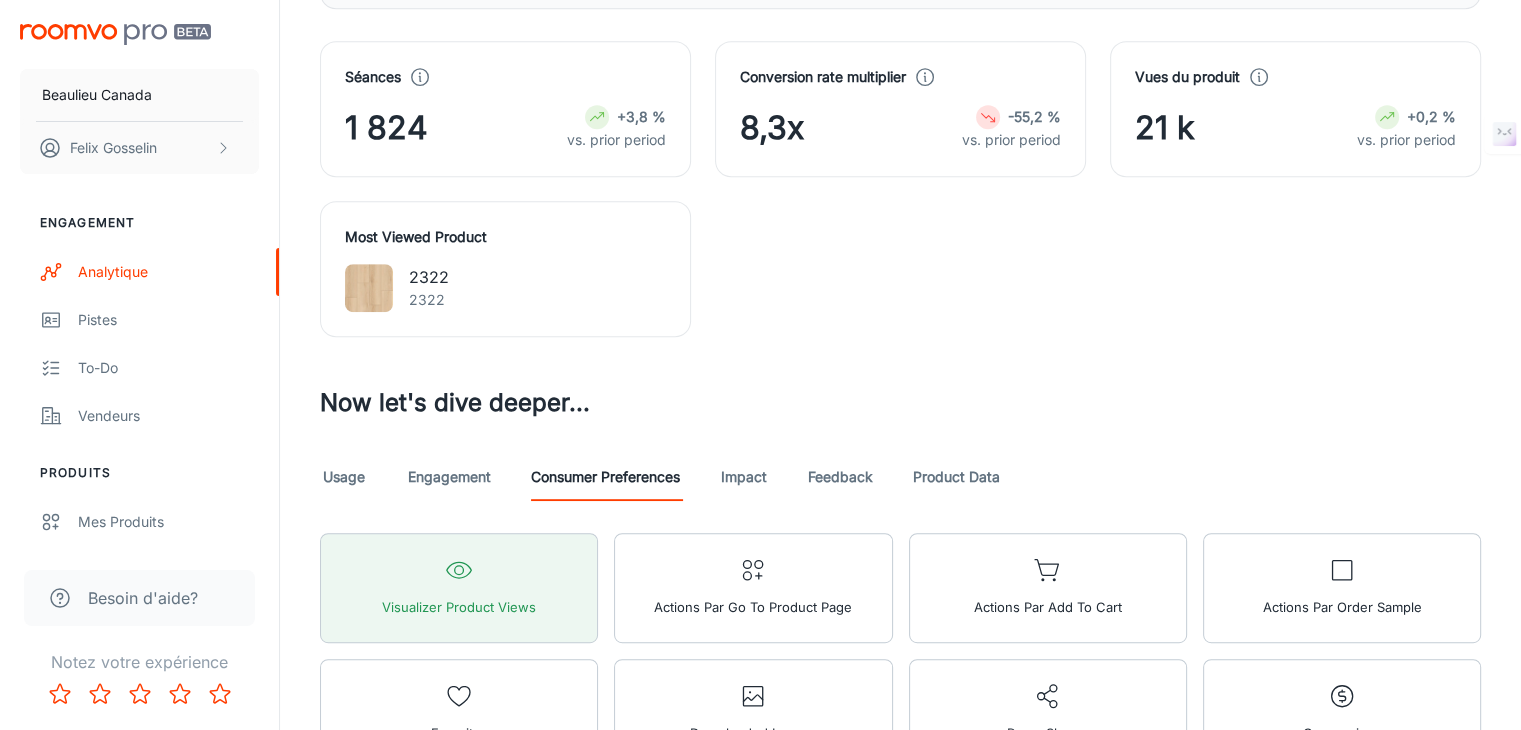 scroll, scrollTop: 913, scrollLeft: 0, axis: vertical 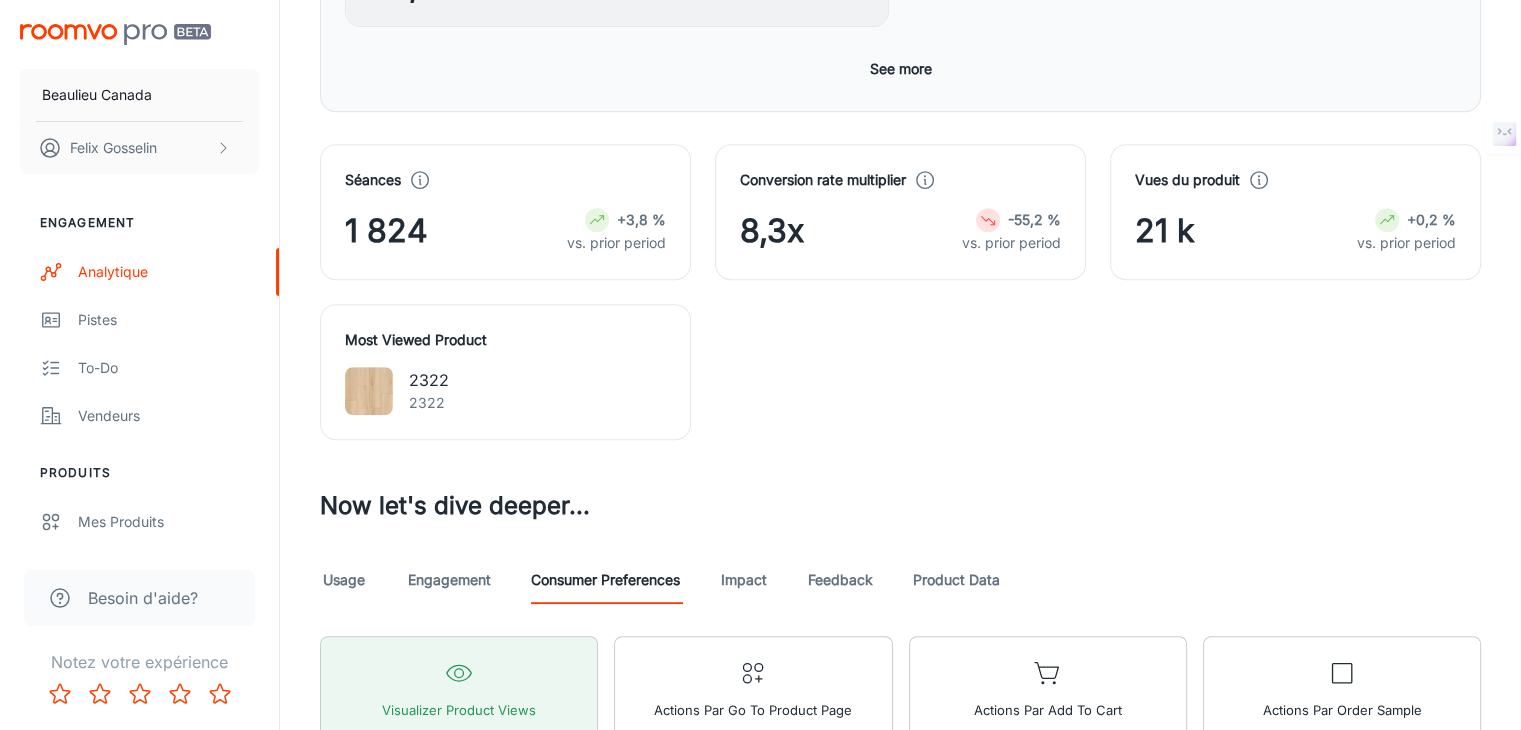 click on "Top Type de produit Type de produit # Views vs. Prior Period 1 . Floor 20 384 +1,3 % 2 . Wall 428 -30,2 % 1" at bounding box center [691, 1127] 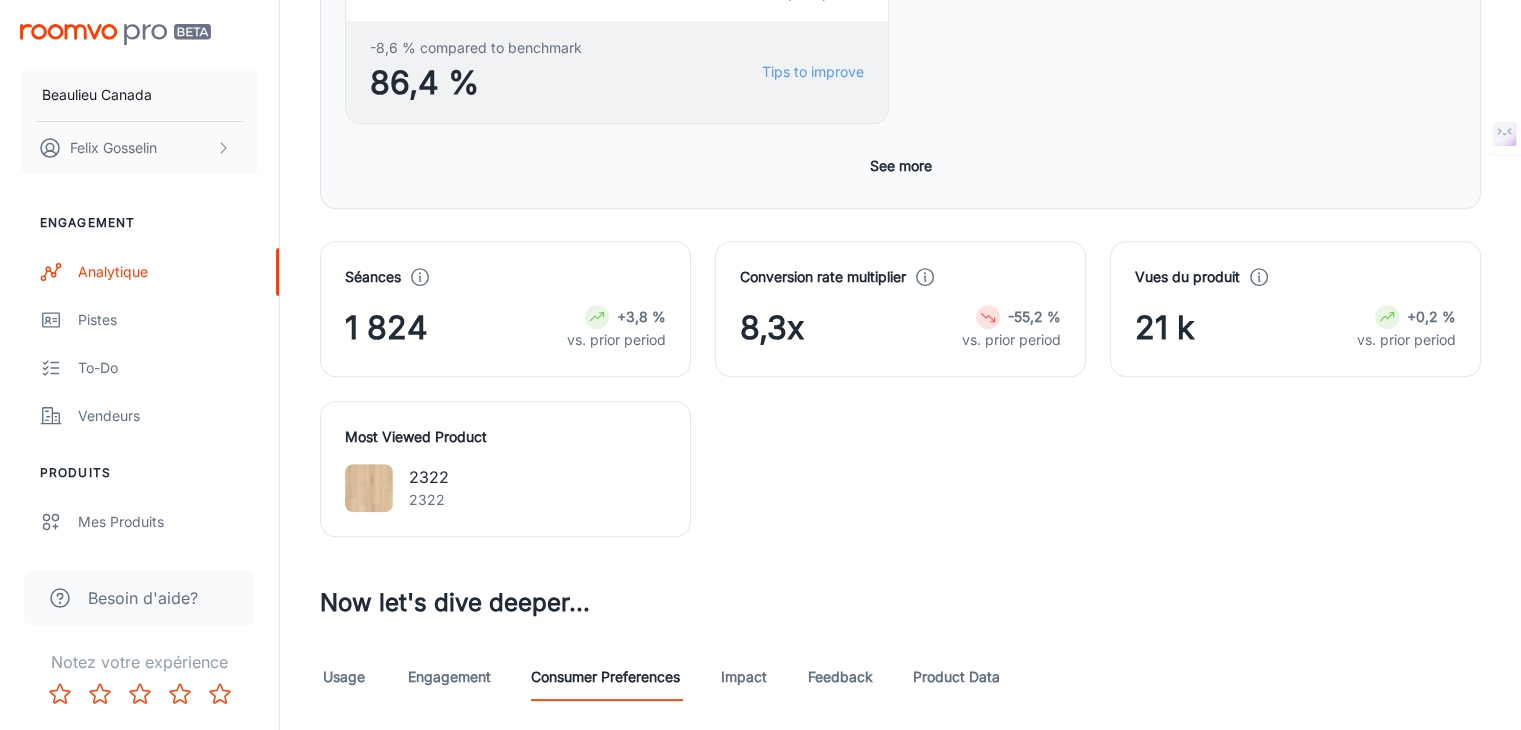 scroll, scrollTop: 900, scrollLeft: 0, axis: vertical 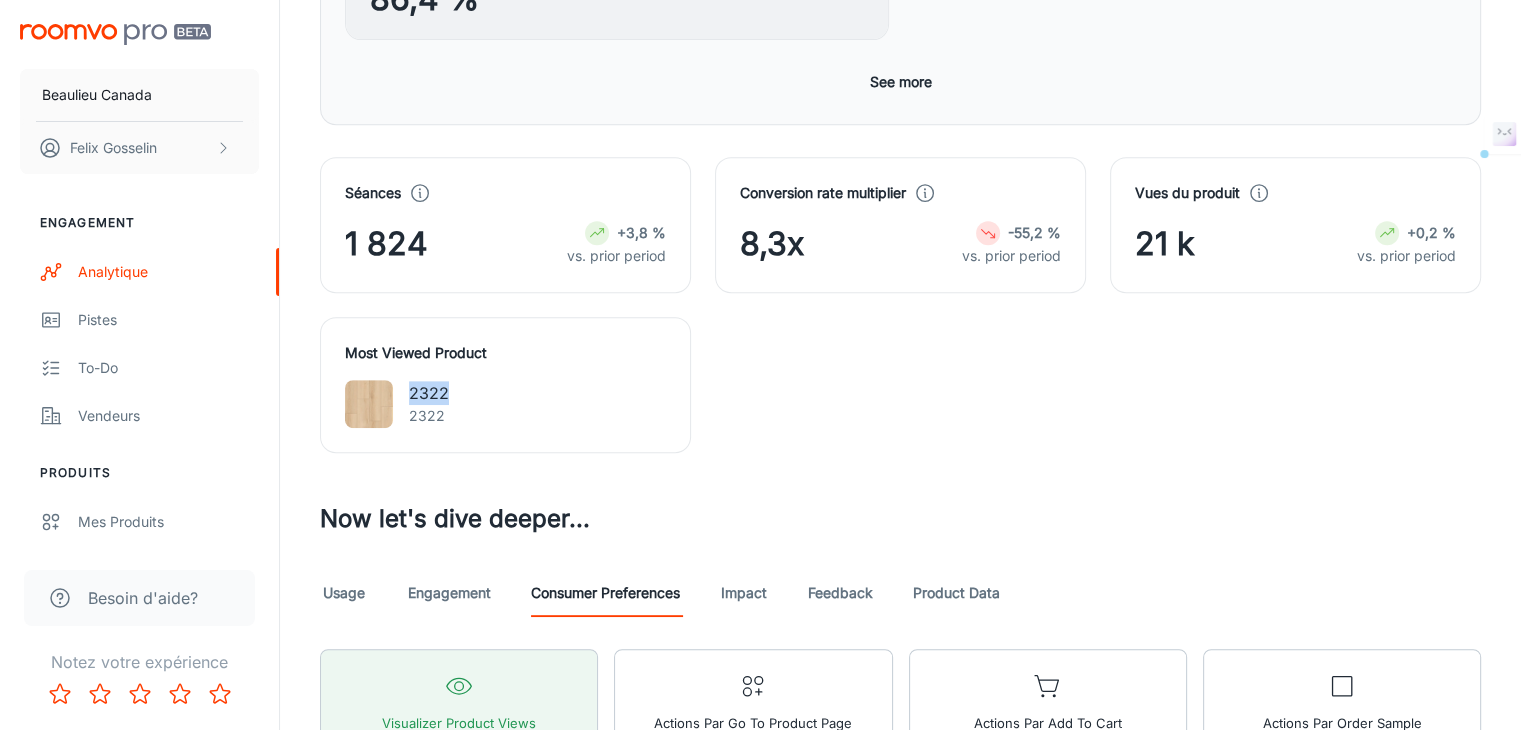 drag, startPoint x: 407, startPoint y: 150, endPoint x: 451, endPoint y: 155, distance: 44.28318 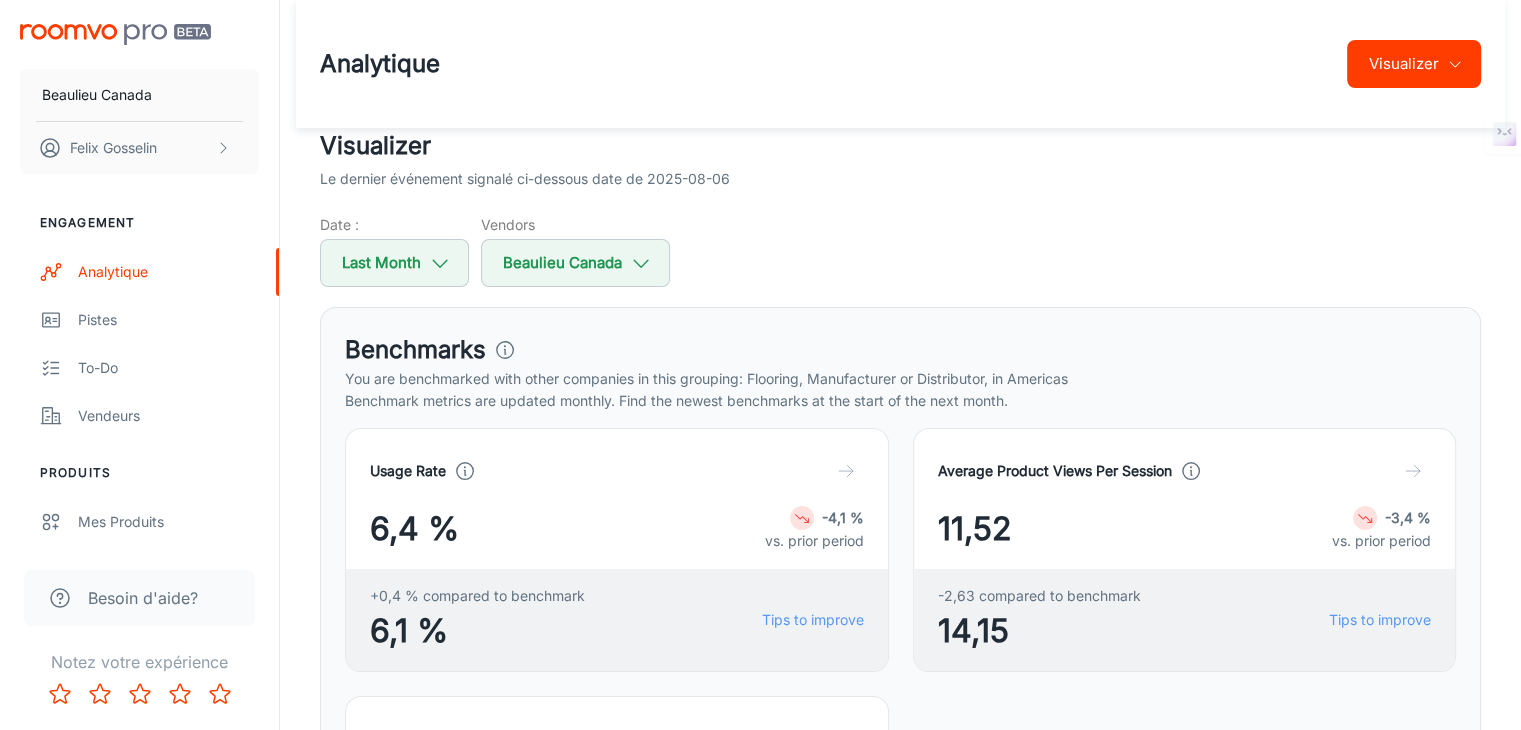 scroll, scrollTop: 100, scrollLeft: 0, axis: vertical 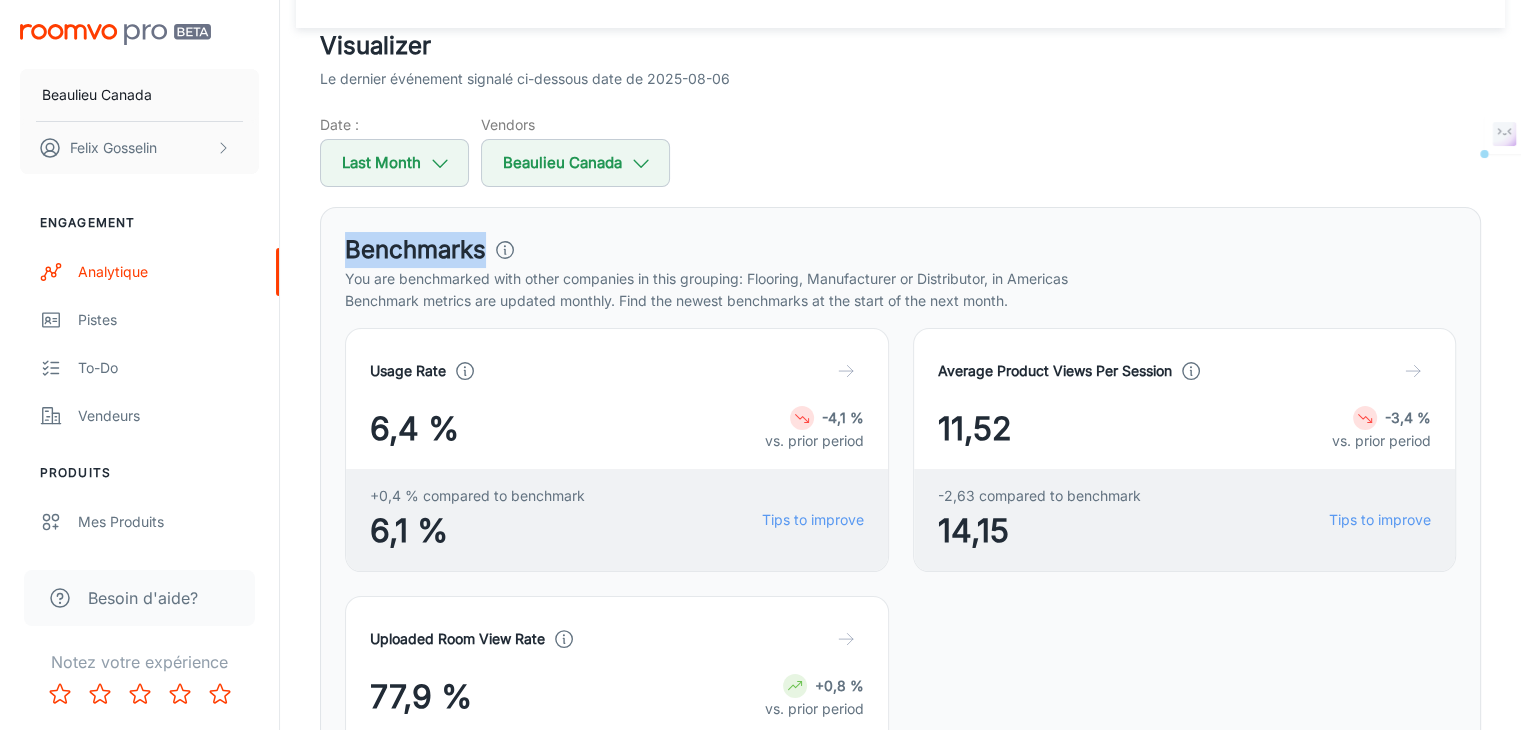 drag, startPoint x: 340, startPoint y: 252, endPoint x: 1117, endPoint y: 251, distance: 777.0007 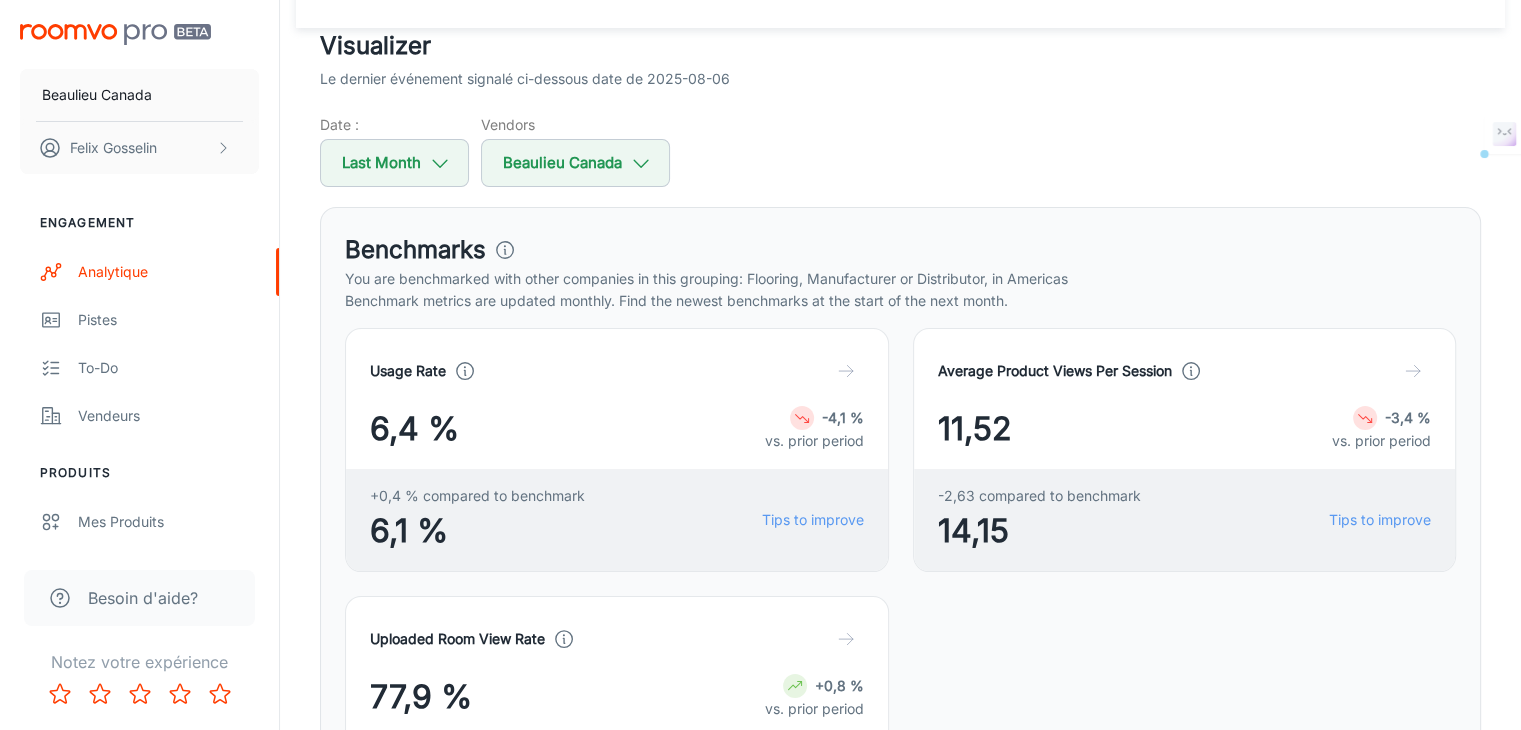 click on "Benchmarks" at bounding box center (900, 250) 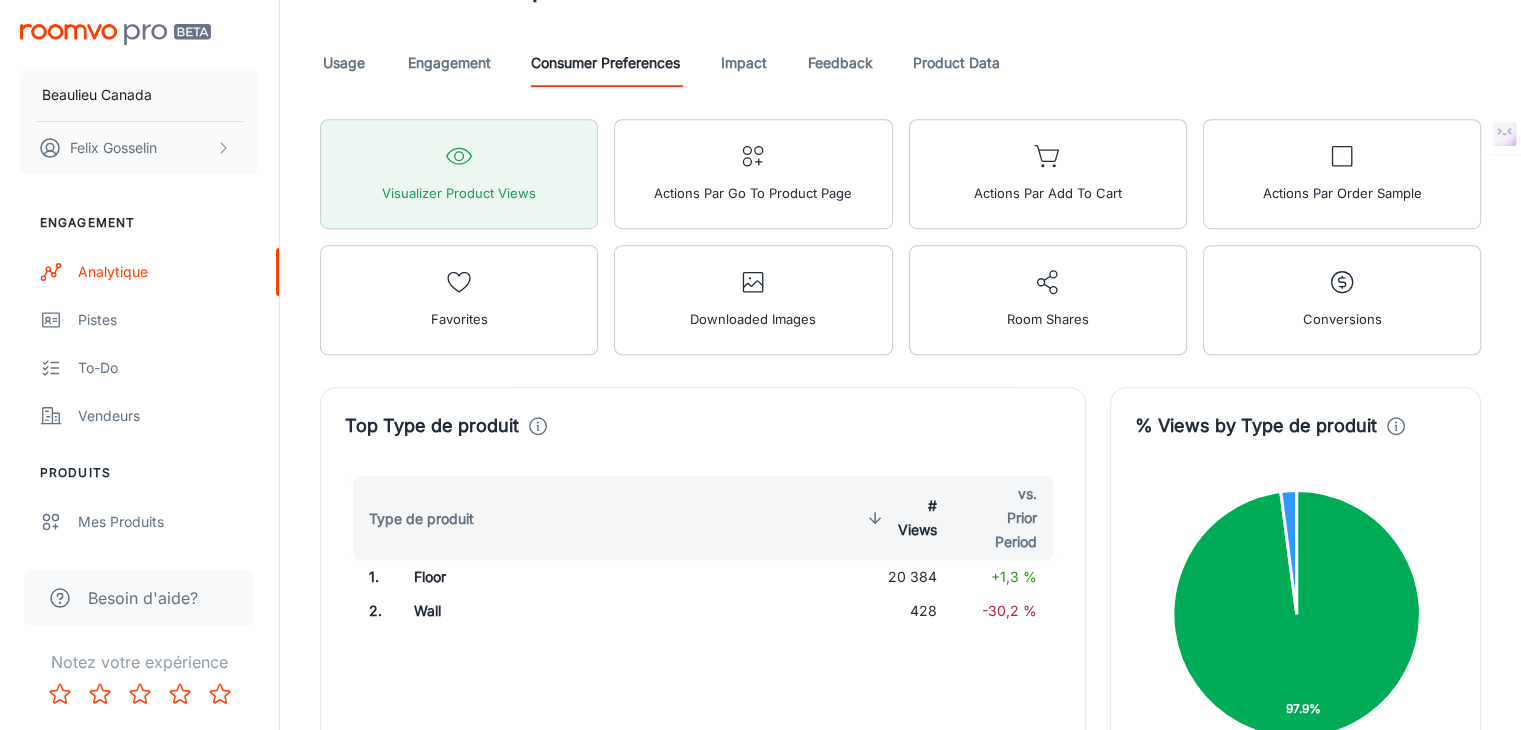 scroll, scrollTop: 1200, scrollLeft: 0, axis: vertical 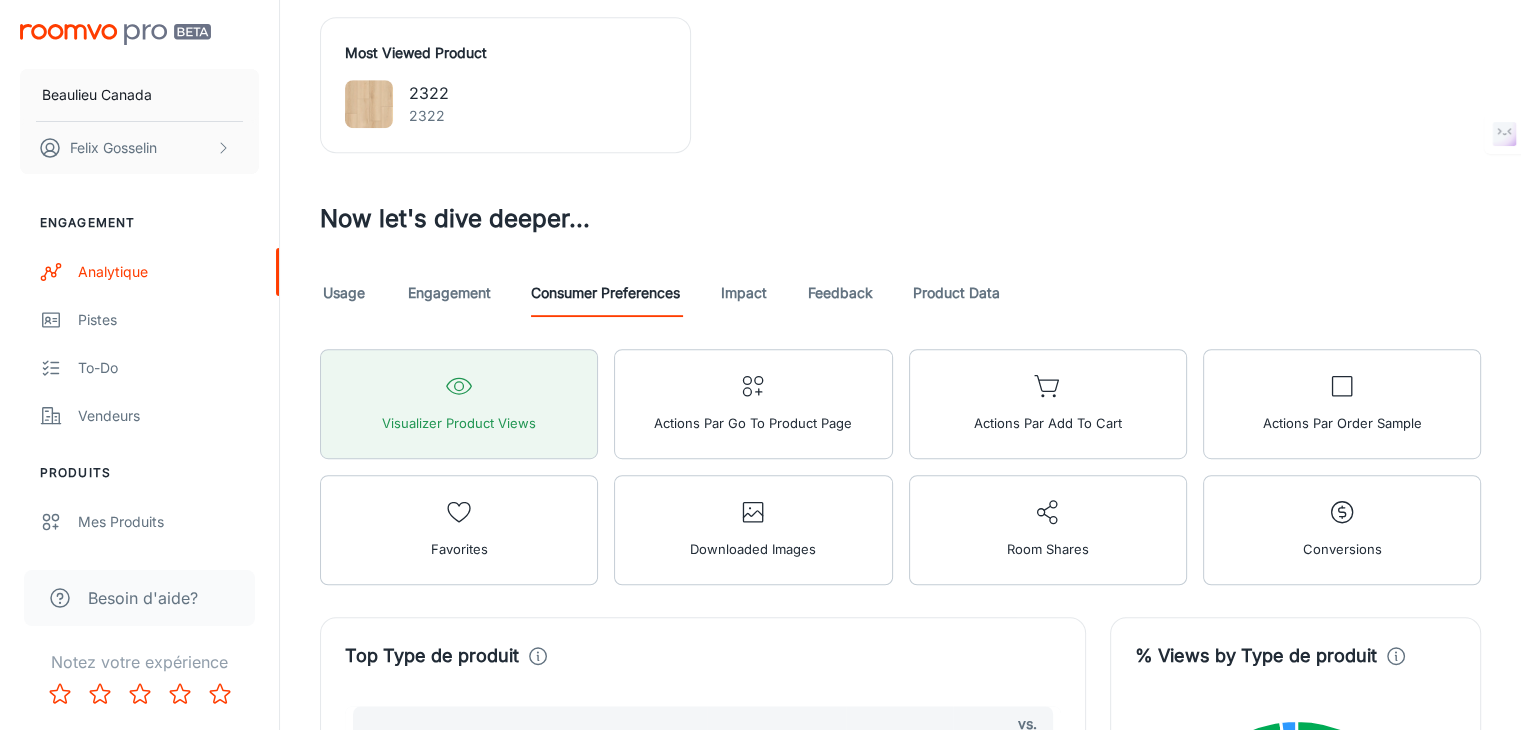 click on "Product Data" at bounding box center (956, 293) 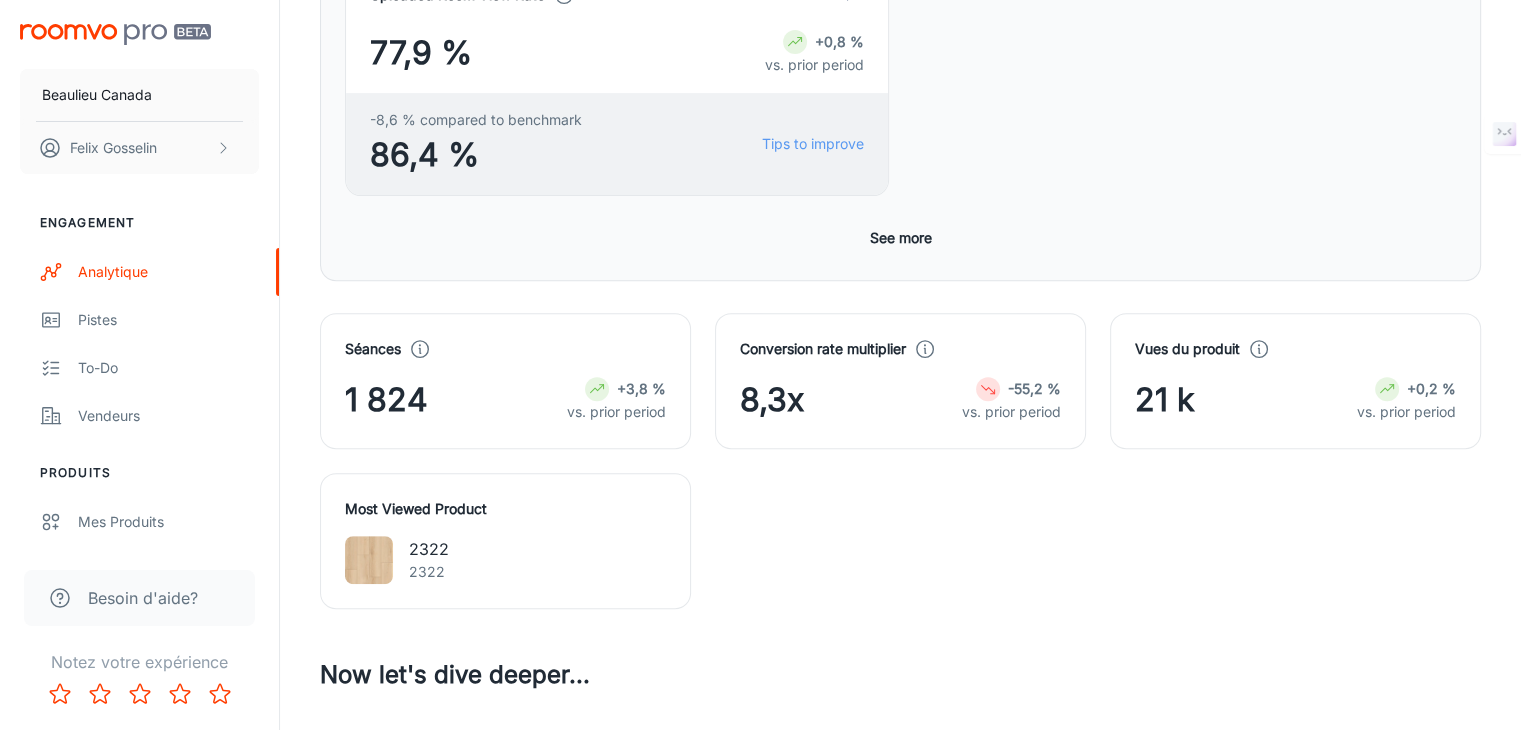 scroll, scrollTop: 1100, scrollLeft: 0, axis: vertical 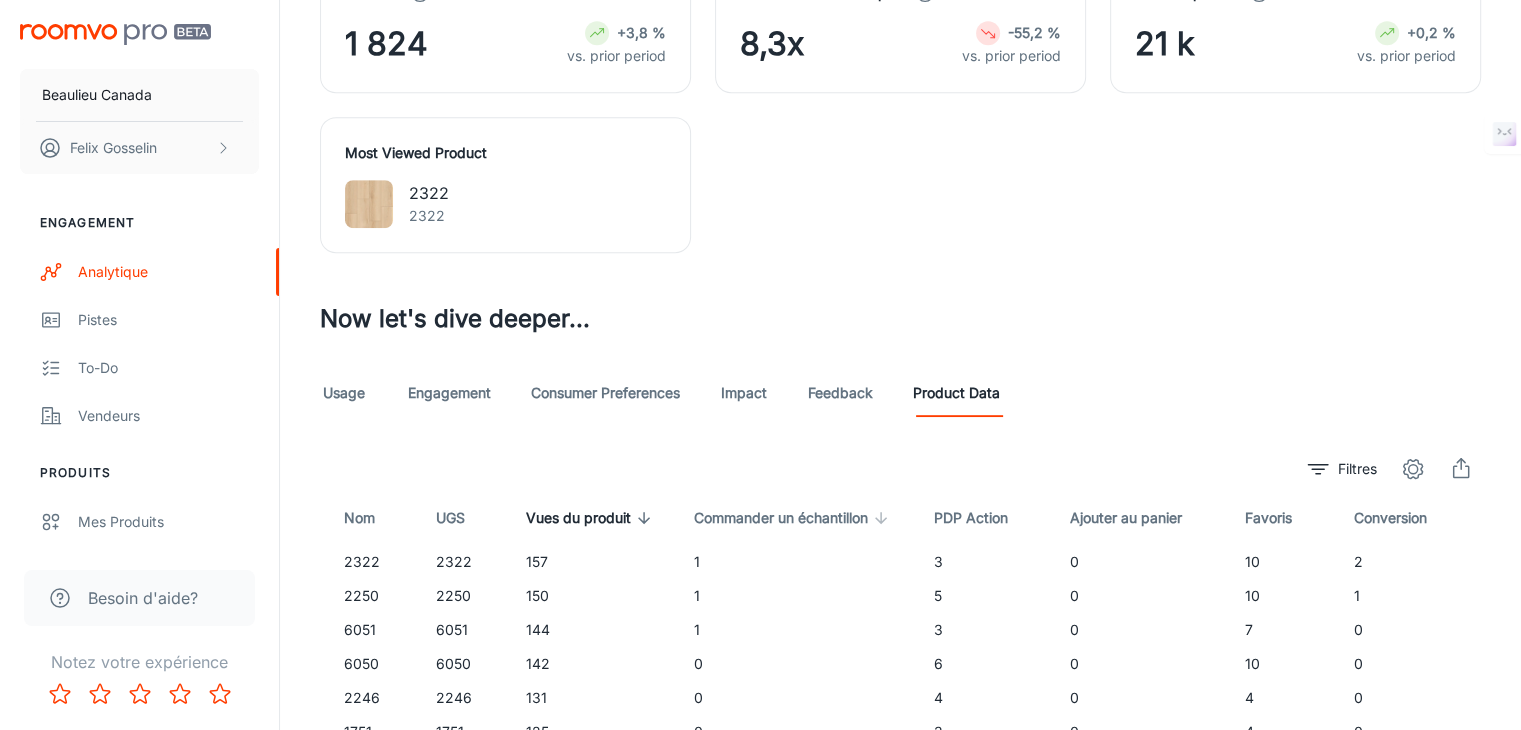 click on "Commander un échantillon" at bounding box center [794, 518] 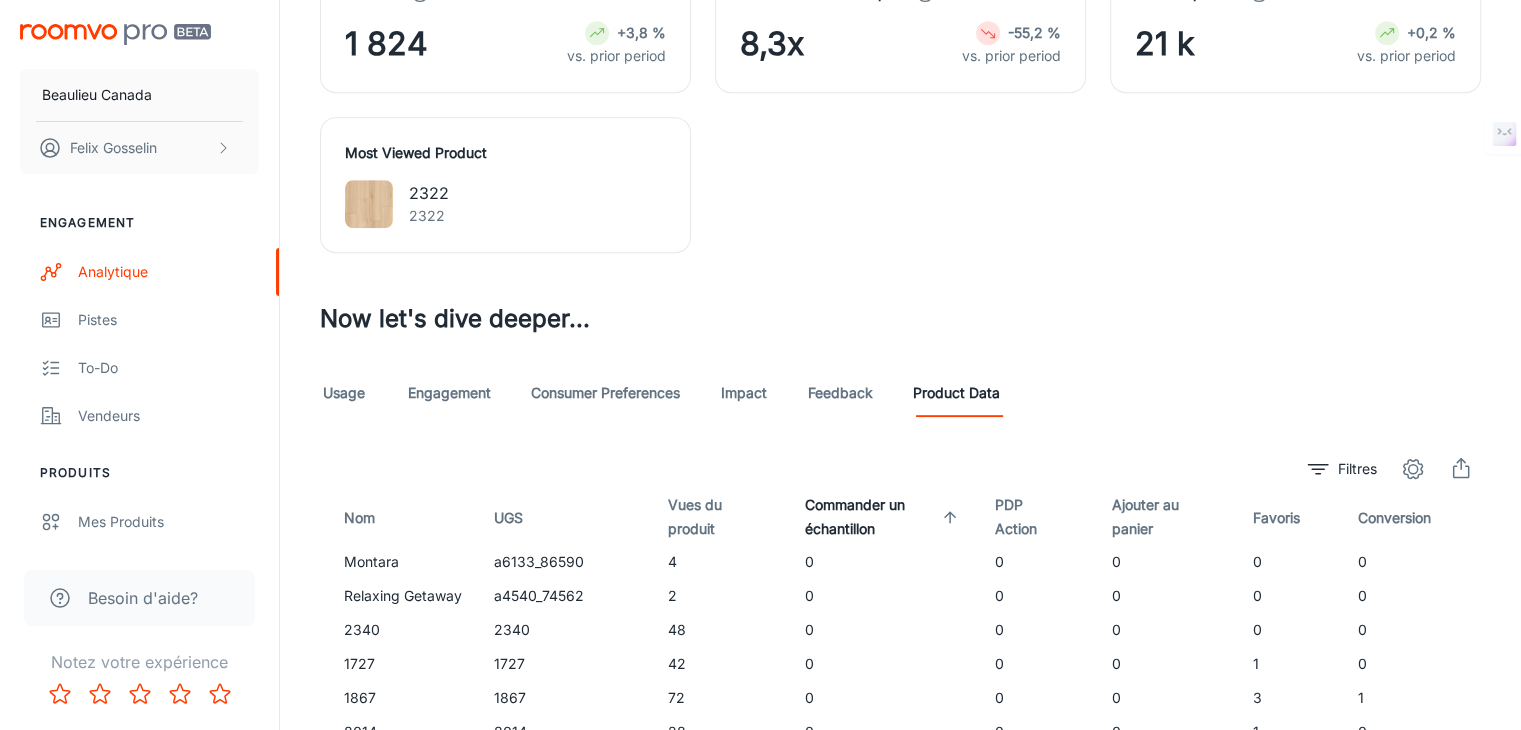 click 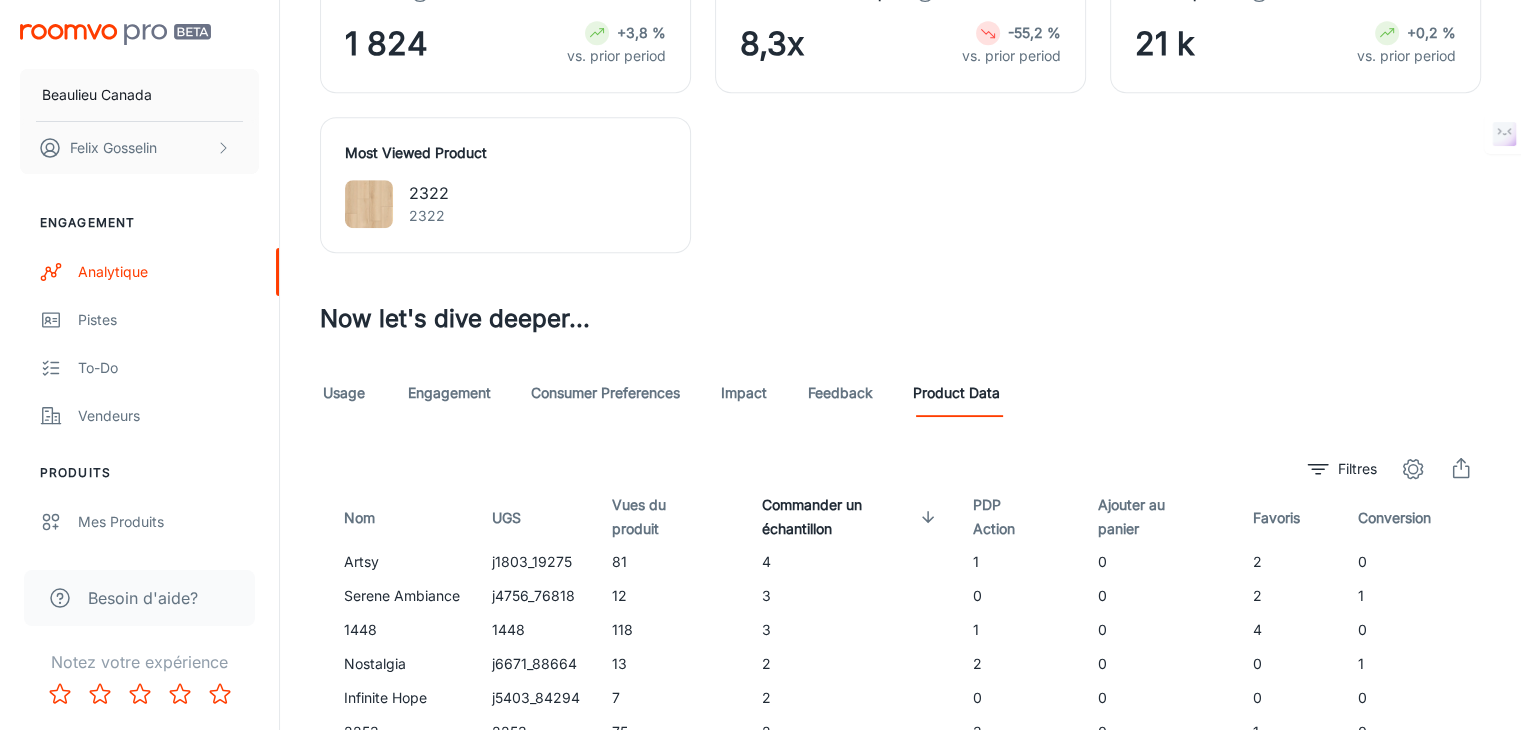 drag, startPoint x: 765, startPoint y: 318, endPoint x: 858, endPoint y: 338, distance: 95.12623 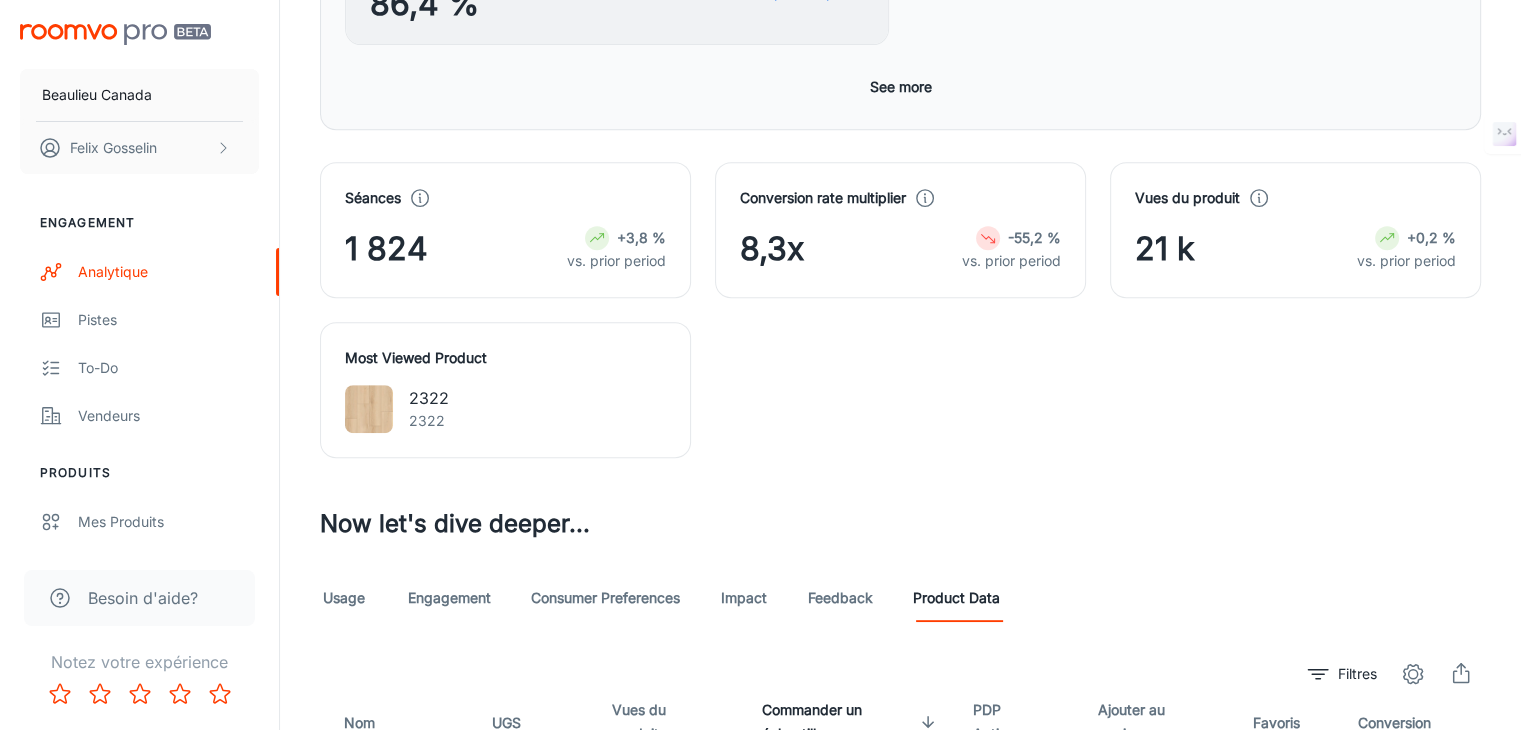 scroll, scrollTop: 844, scrollLeft: 0, axis: vertical 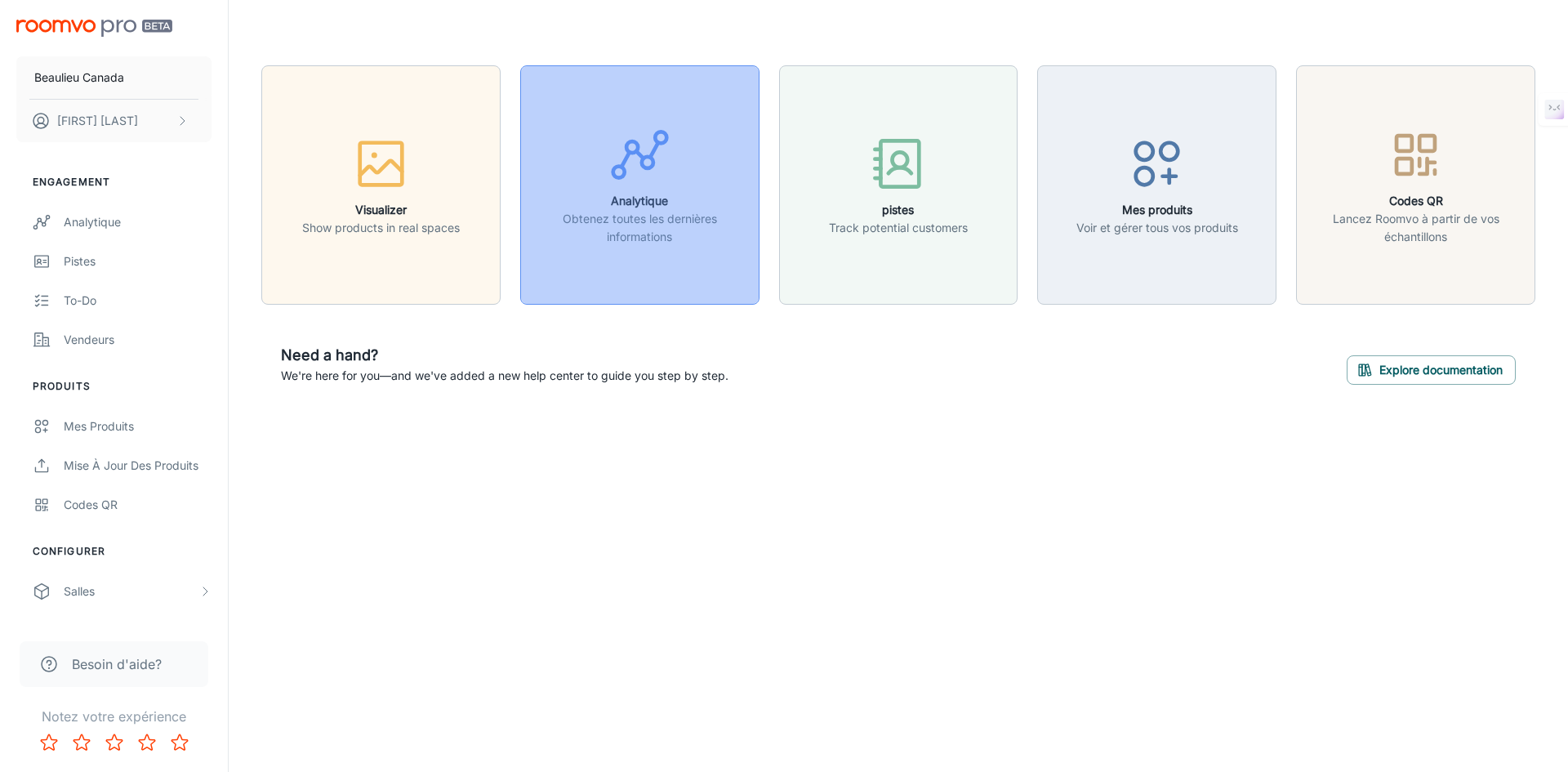 click at bounding box center [639, 158] 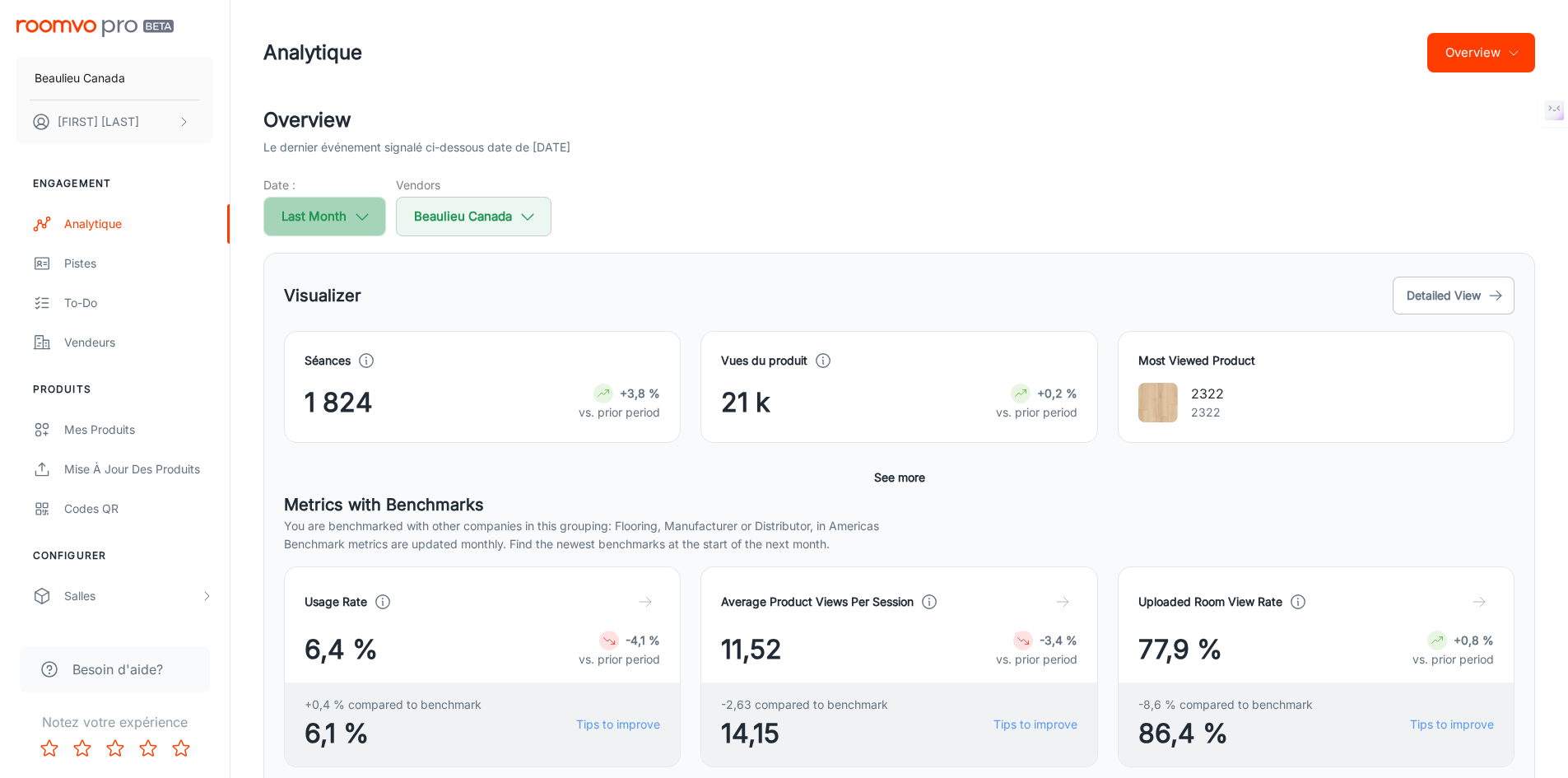 click on "Last Month" at bounding box center (324, 217) 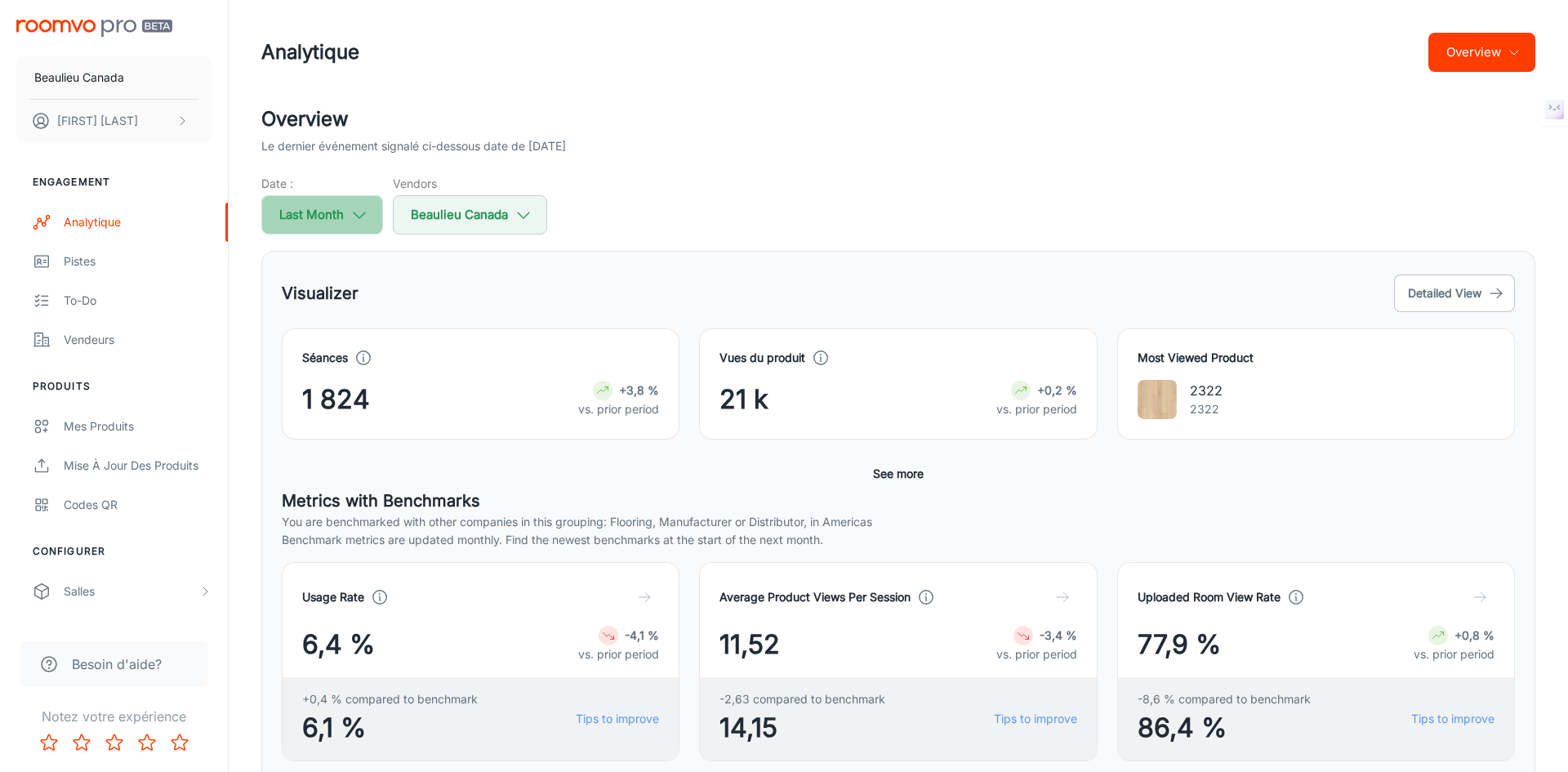 select on "6" 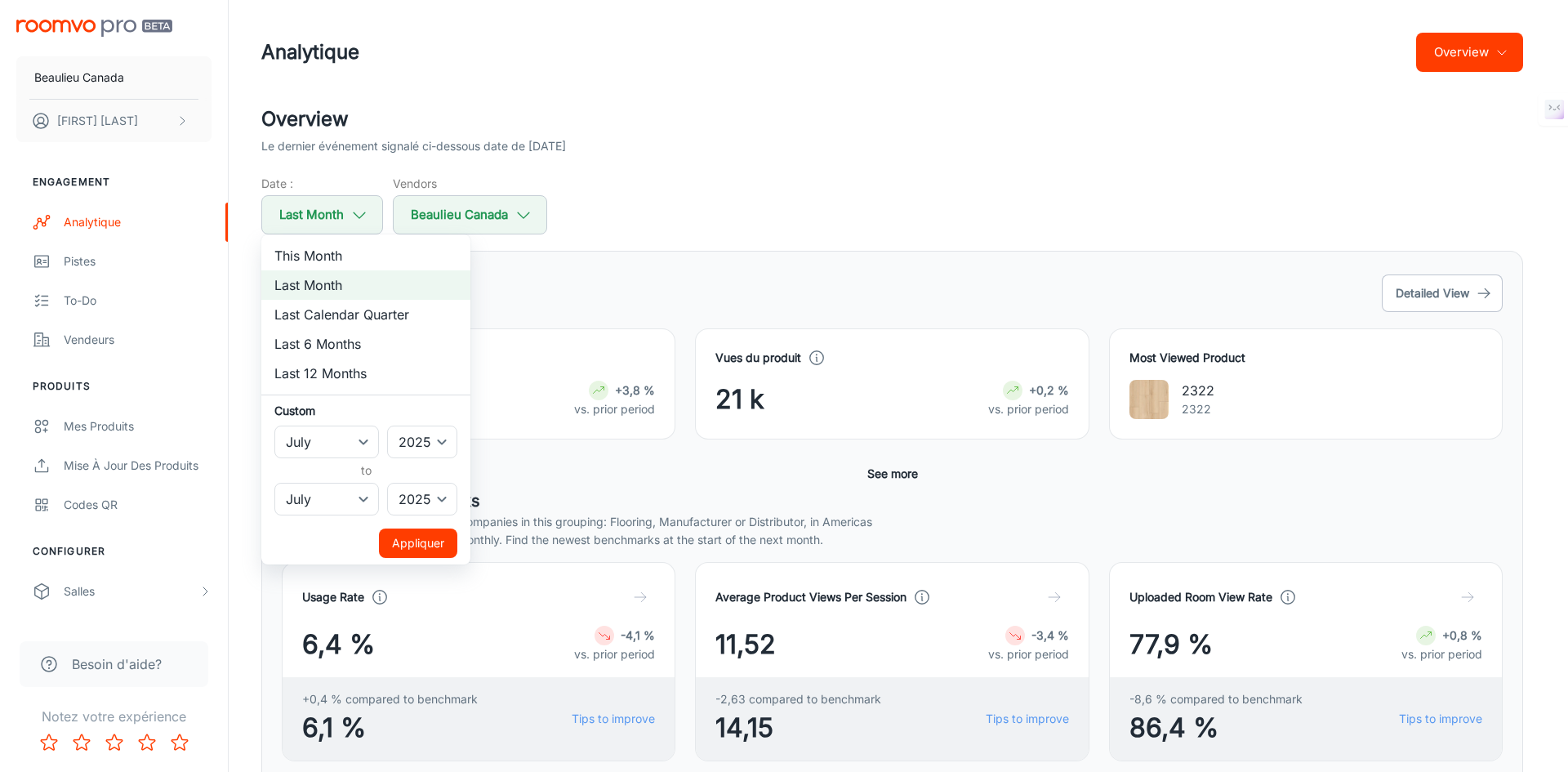 click on "This Month" at bounding box center [366, 256] 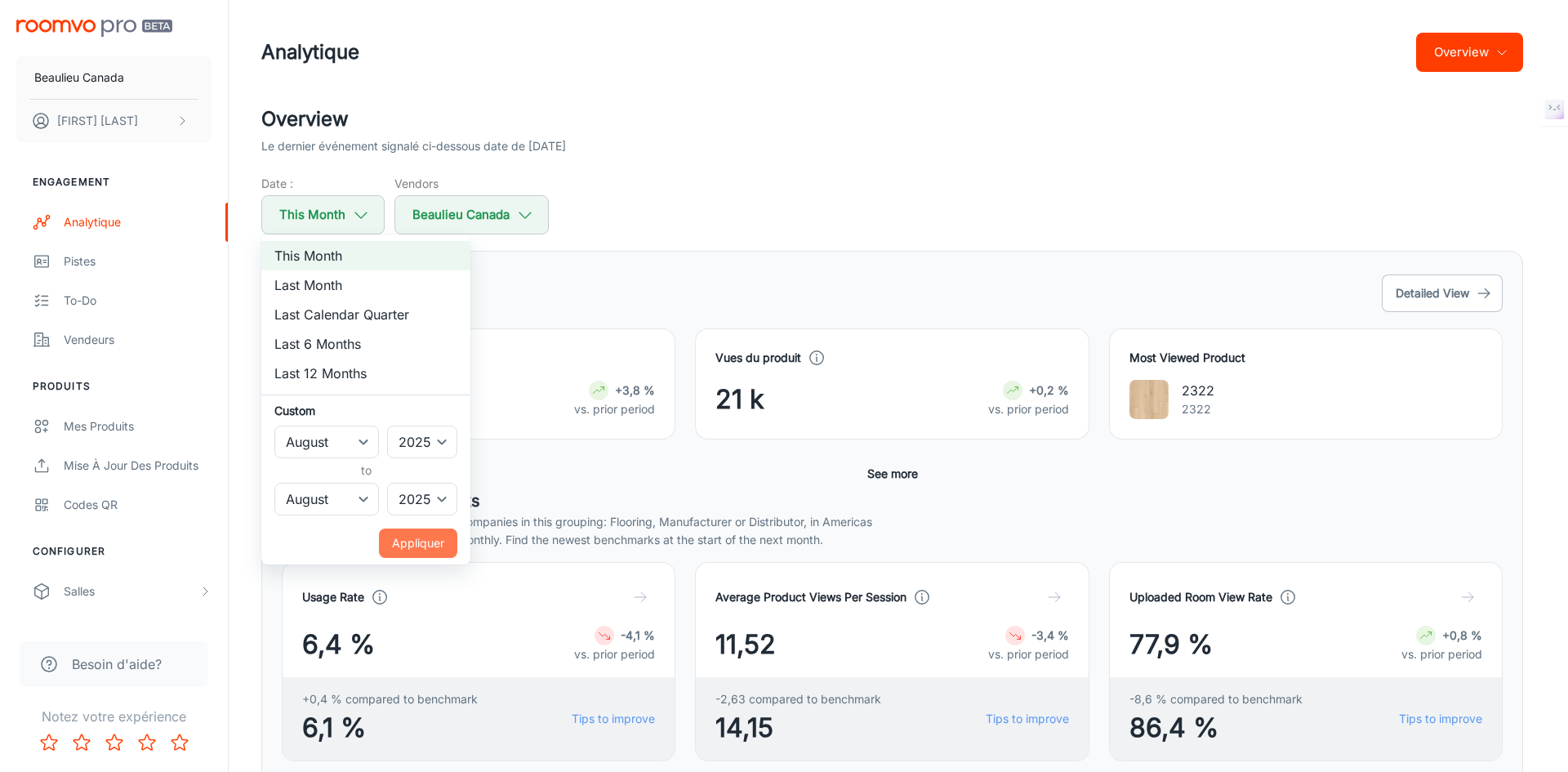 click on "Appliquer" at bounding box center [418, 543] 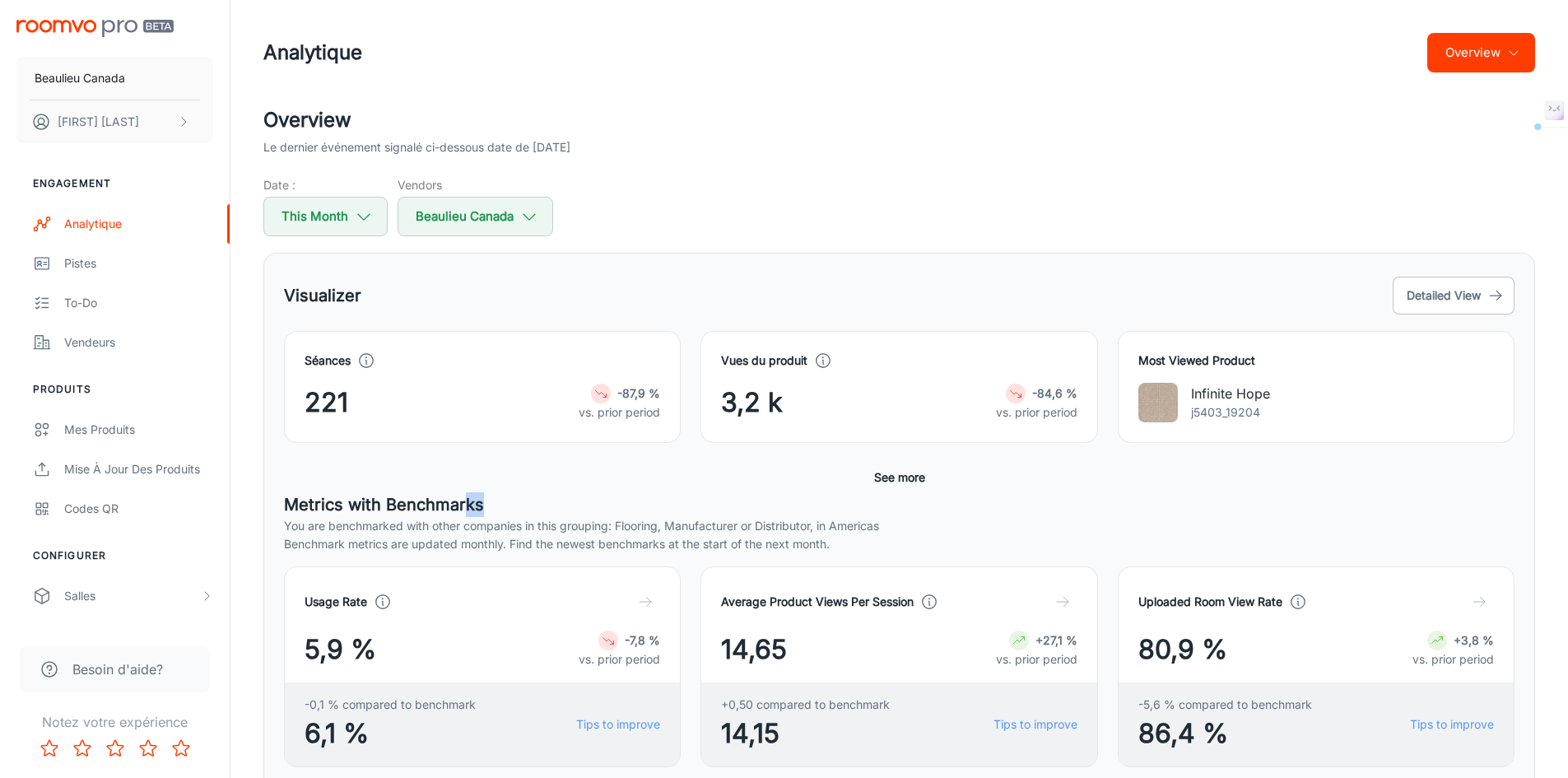drag, startPoint x: 500, startPoint y: 500, endPoint x: 468, endPoint y: 492, distance: 33 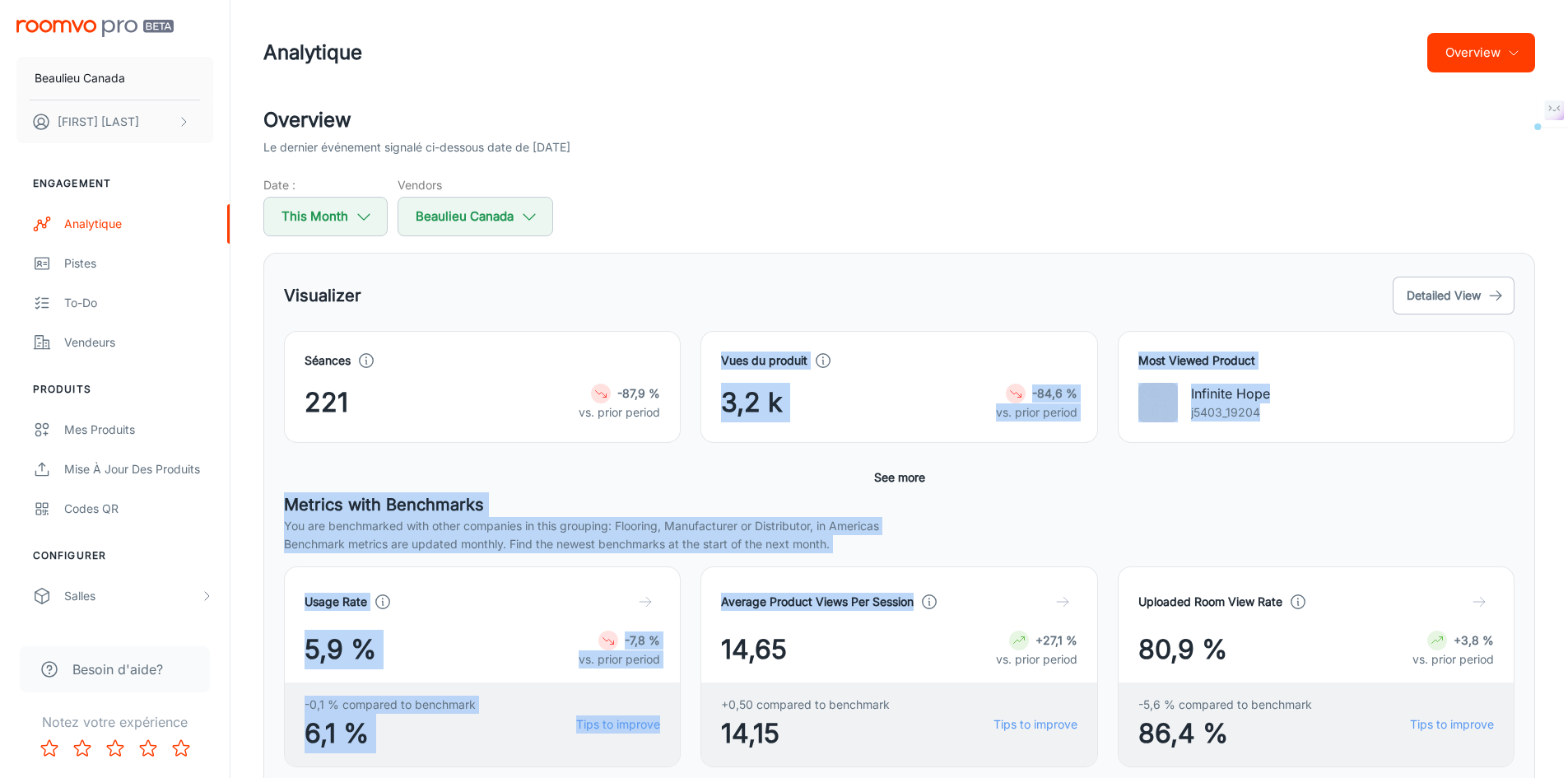 drag, startPoint x: 662, startPoint y: 484, endPoint x: 919, endPoint y: 550, distance: 265.33941 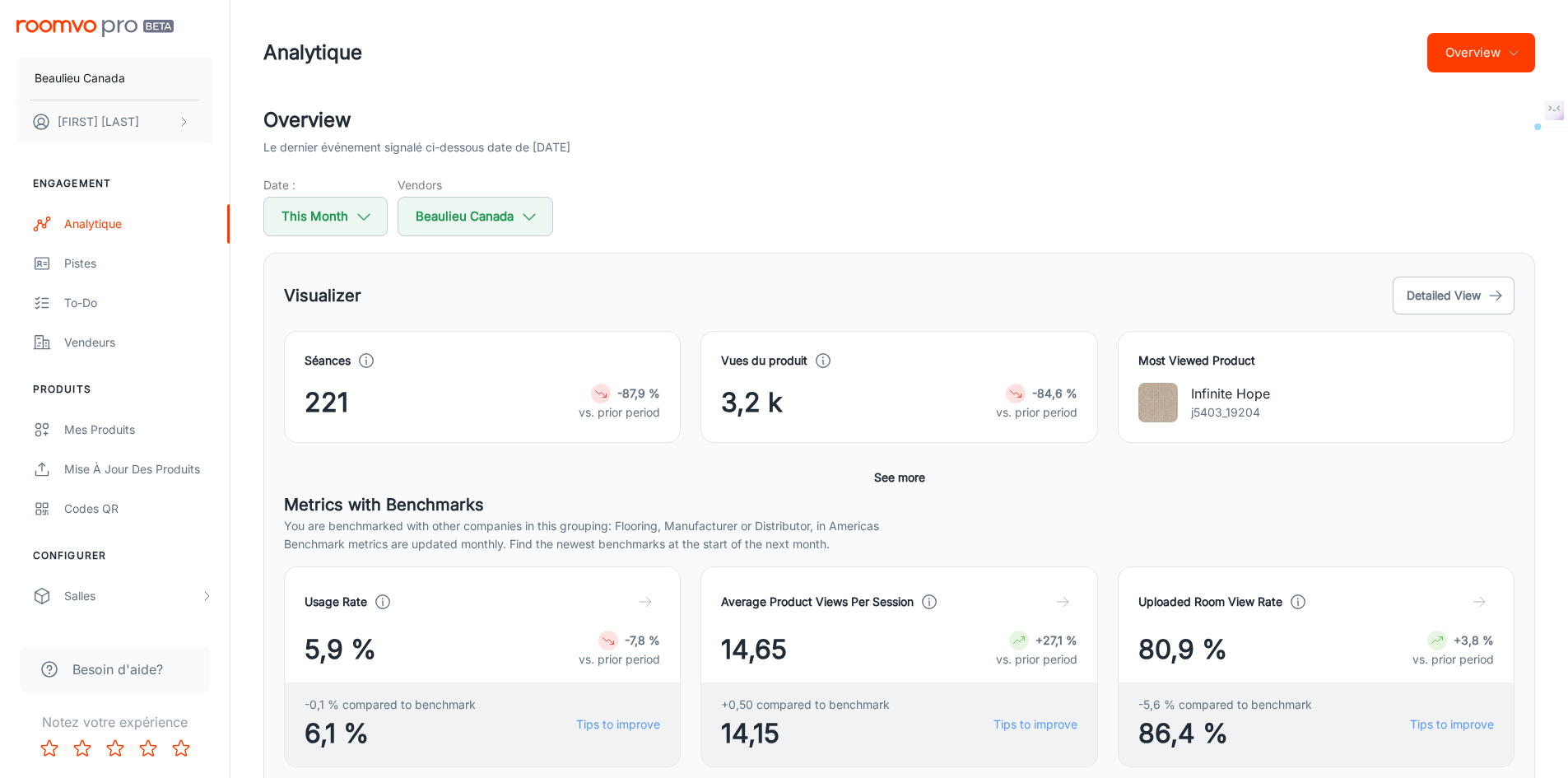 click on "Average Product Views Per Session 14,65 +27,1 % vs. prior period +0,50 compared to benchmark 14,15 Tips to improve" at bounding box center (889, 657) 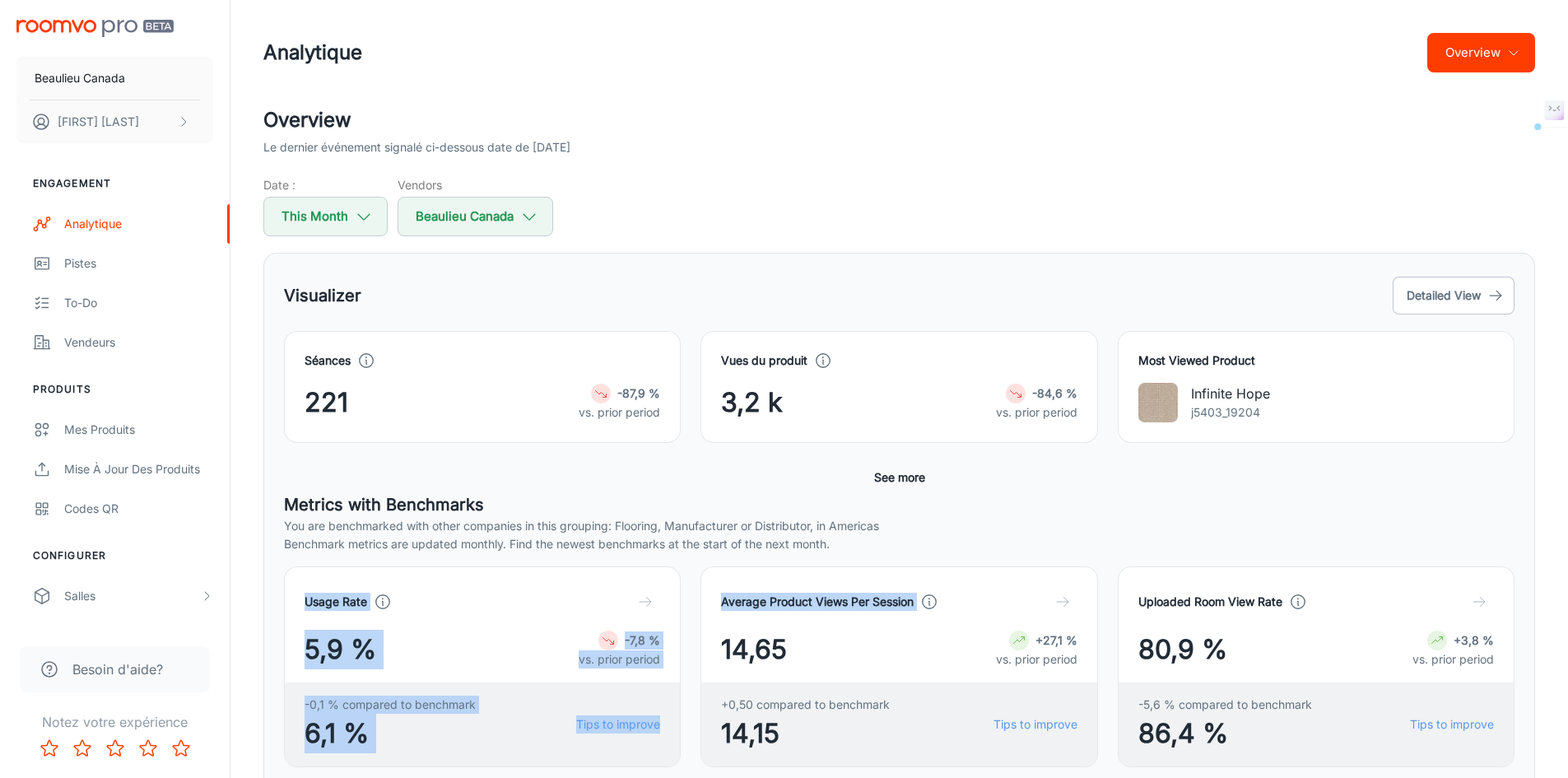 drag, startPoint x: 919, startPoint y: 550, endPoint x: 292, endPoint y: 557, distance: 627.0391 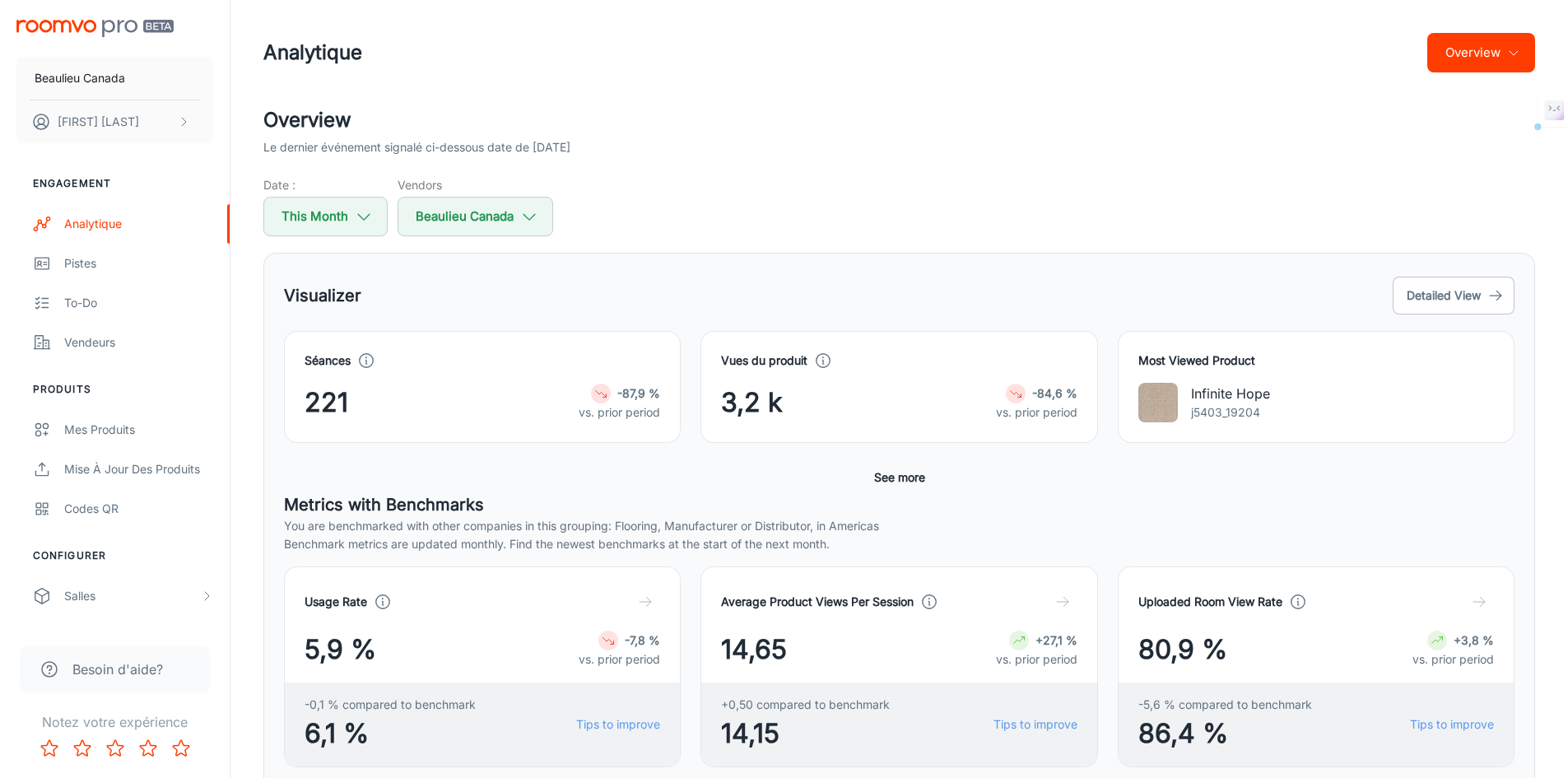 click on "Benchmark metrics are updated monthly. Find the newest benchmarks at the start of the next month." at bounding box center [899, 544] 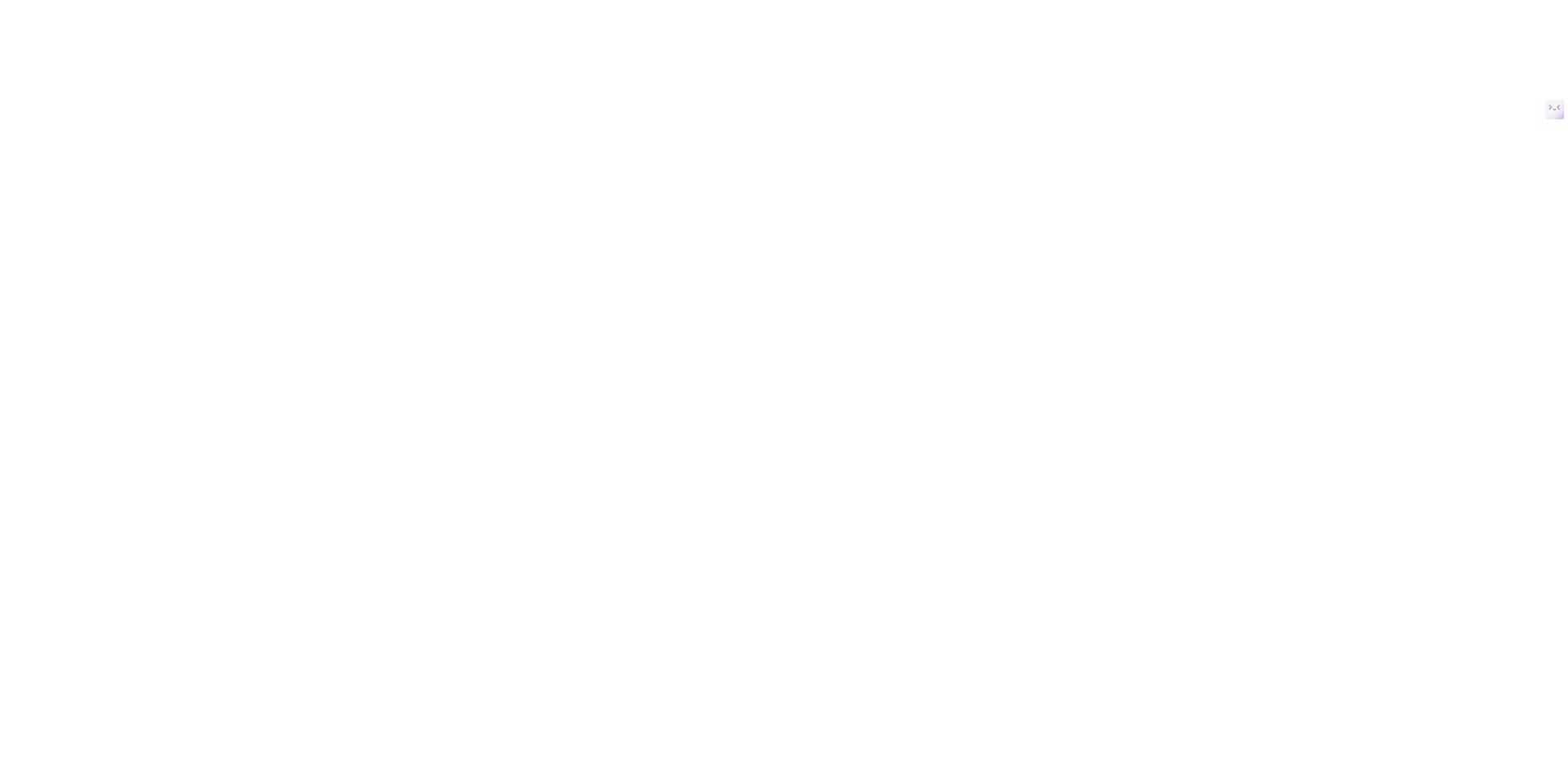 scroll, scrollTop: 0, scrollLeft: 0, axis: both 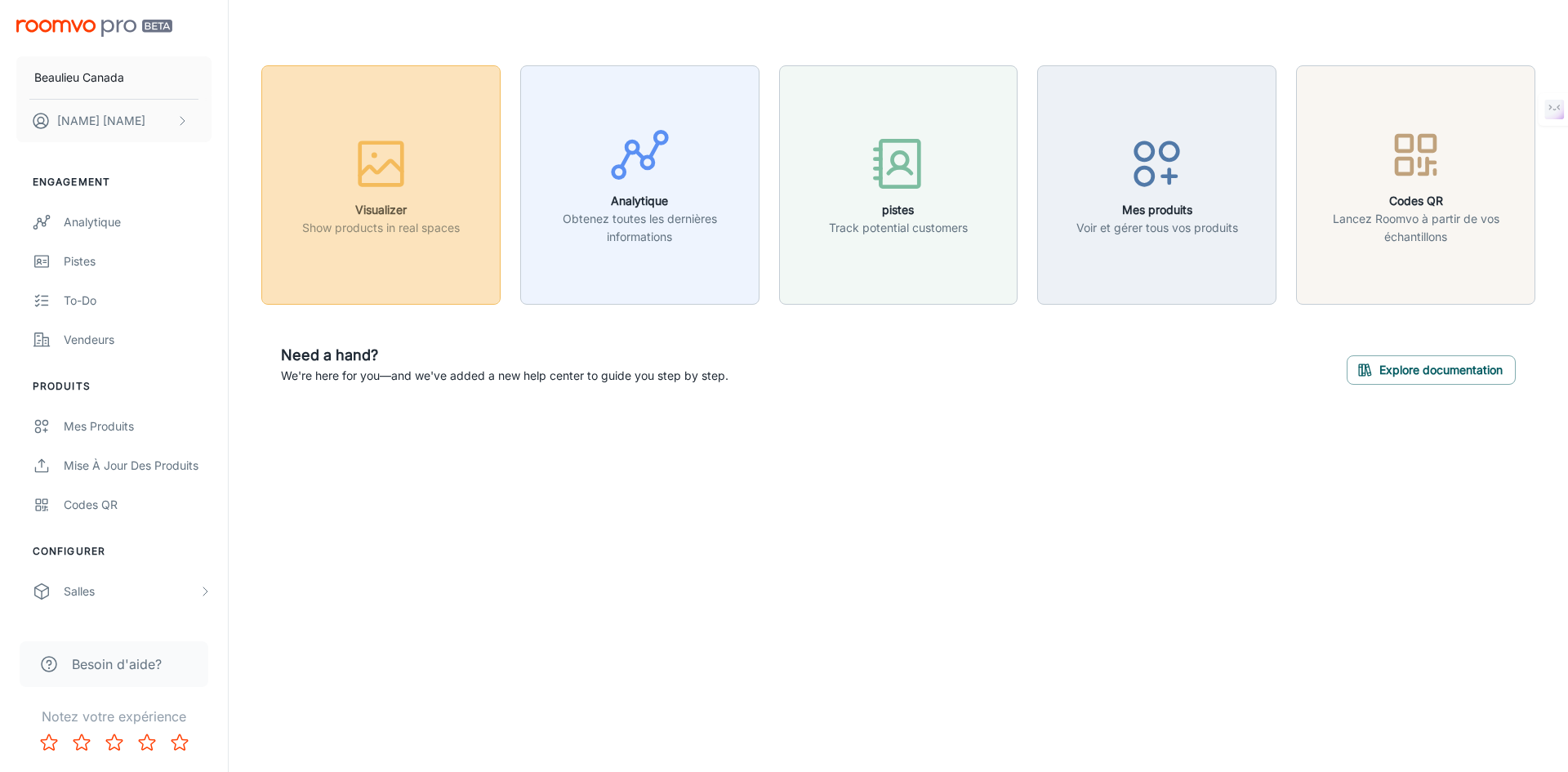 click 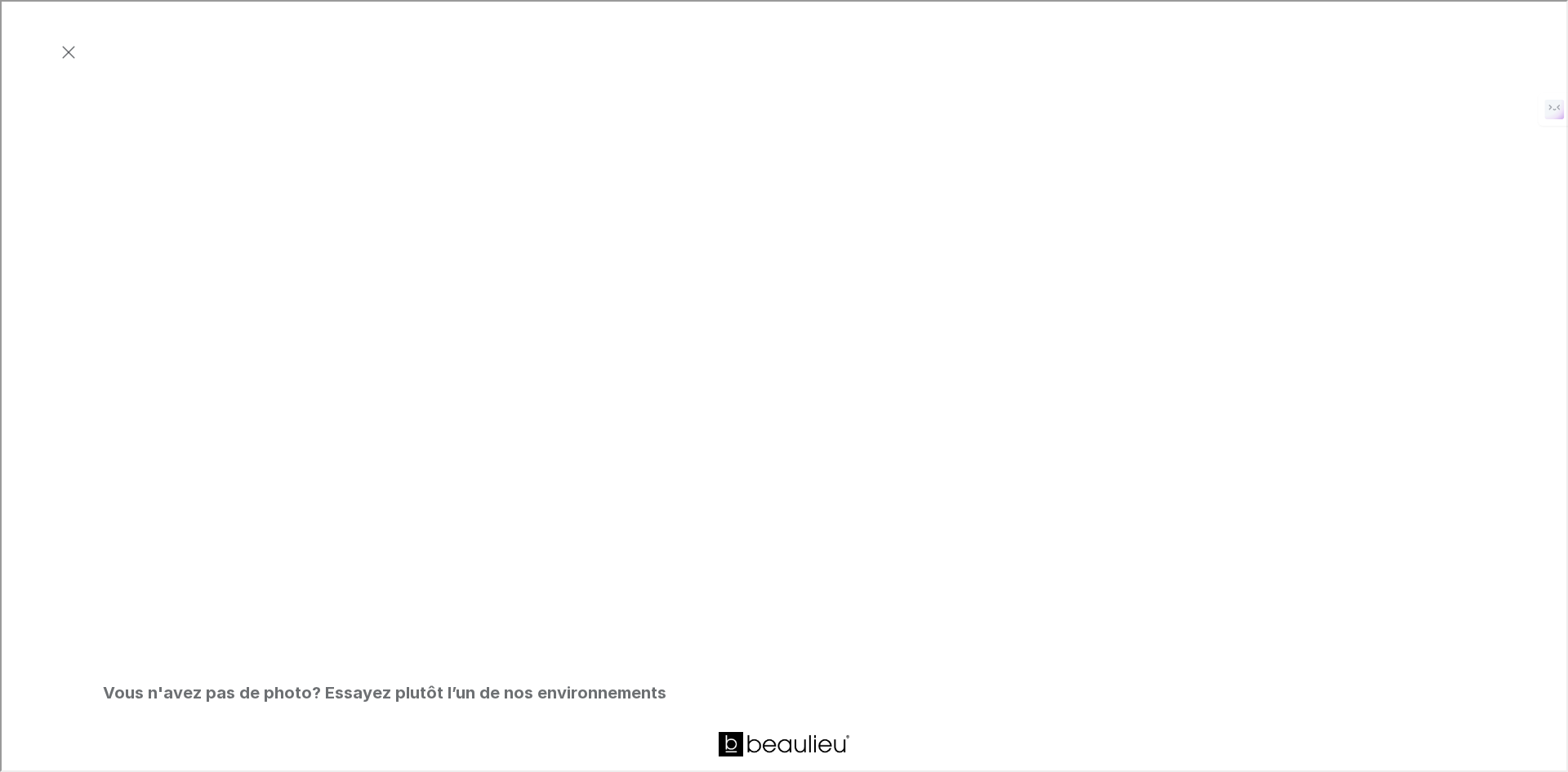 scroll, scrollTop: 408, scrollLeft: 0, axis: vertical 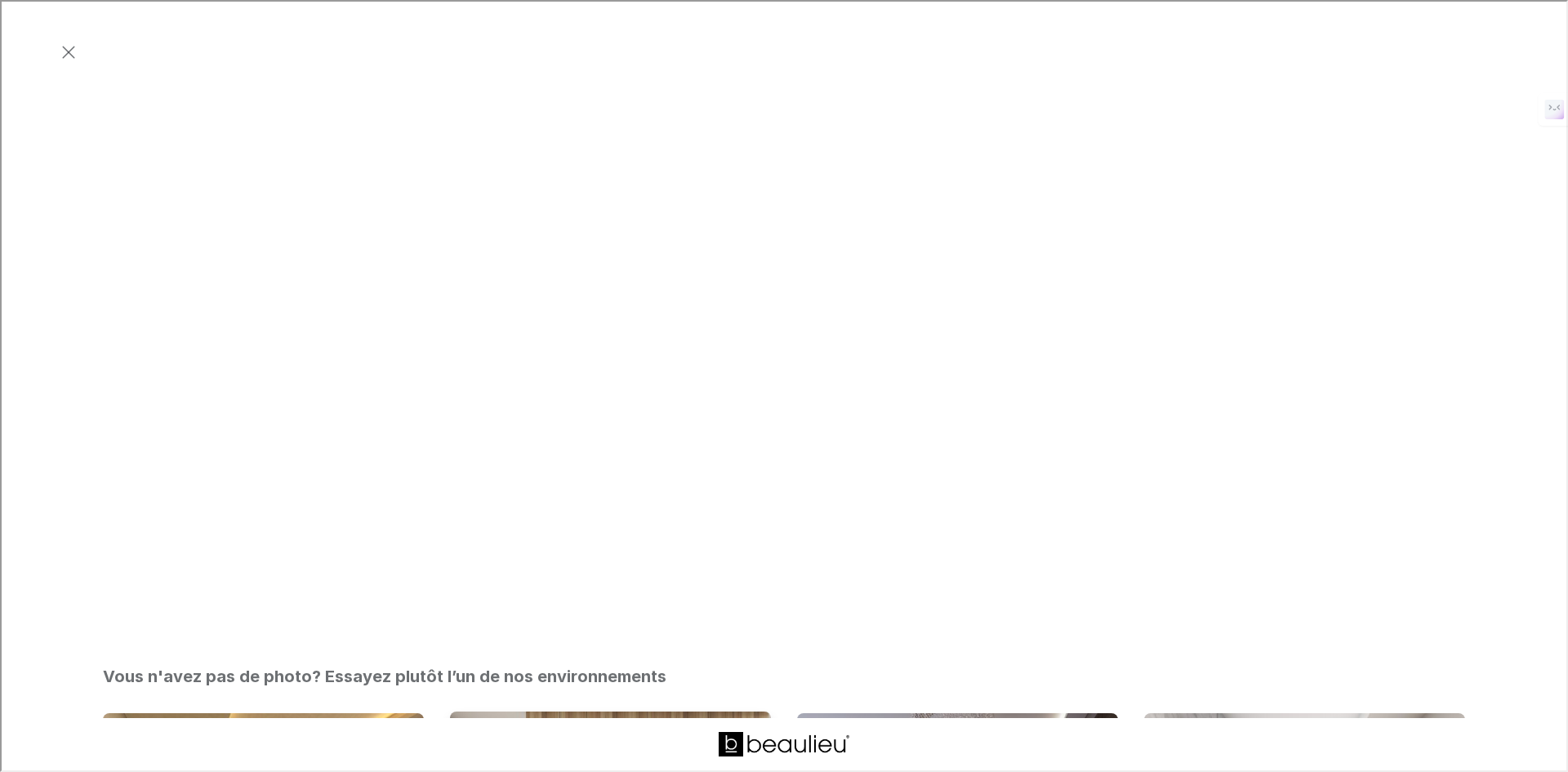 click at bounding box center [610, 832] 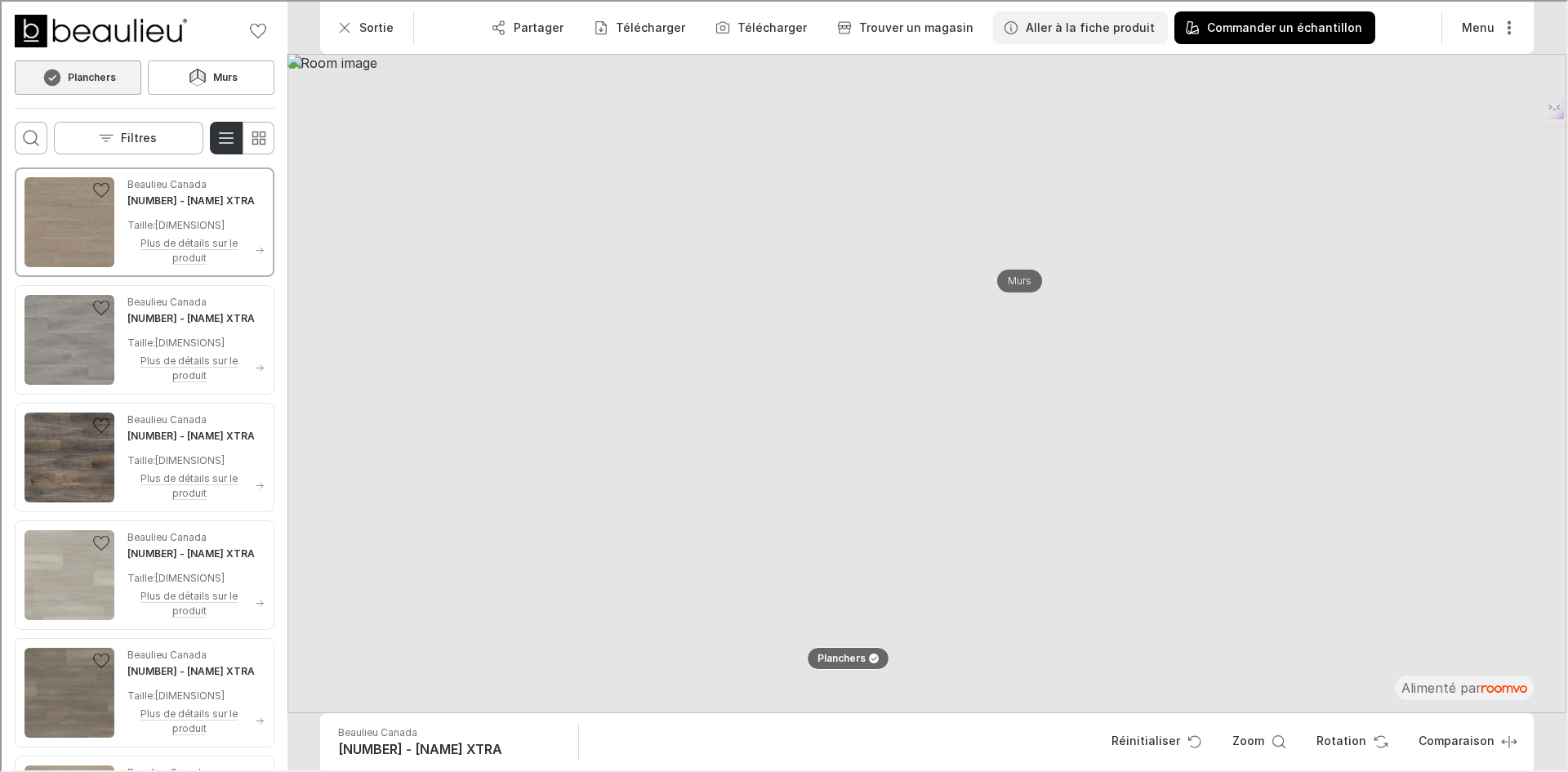 click on "Aller à la fiche produit" at bounding box center [1079, 26] 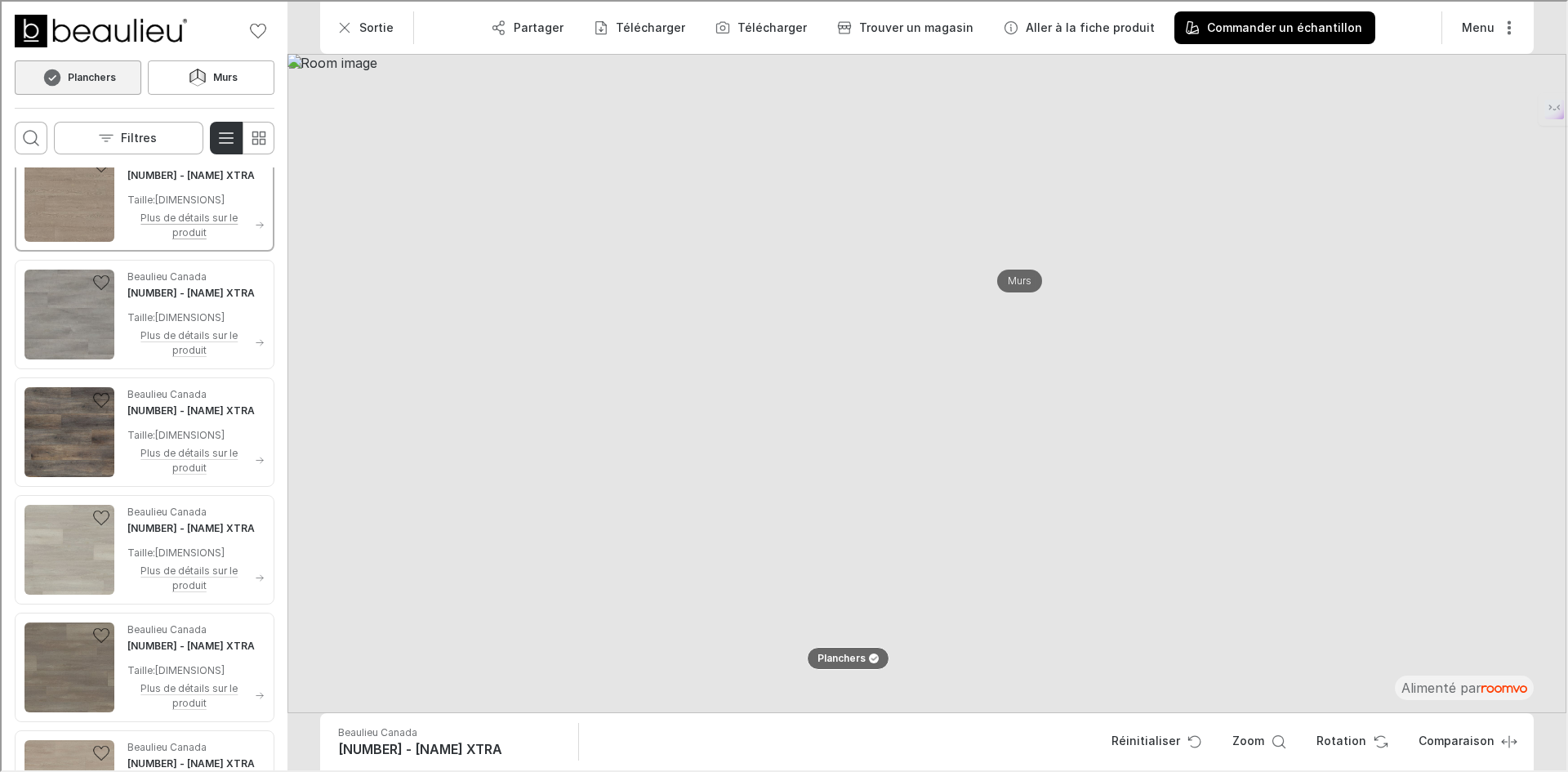 scroll, scrollTop: 0, scrollLeft: 0, axis: both 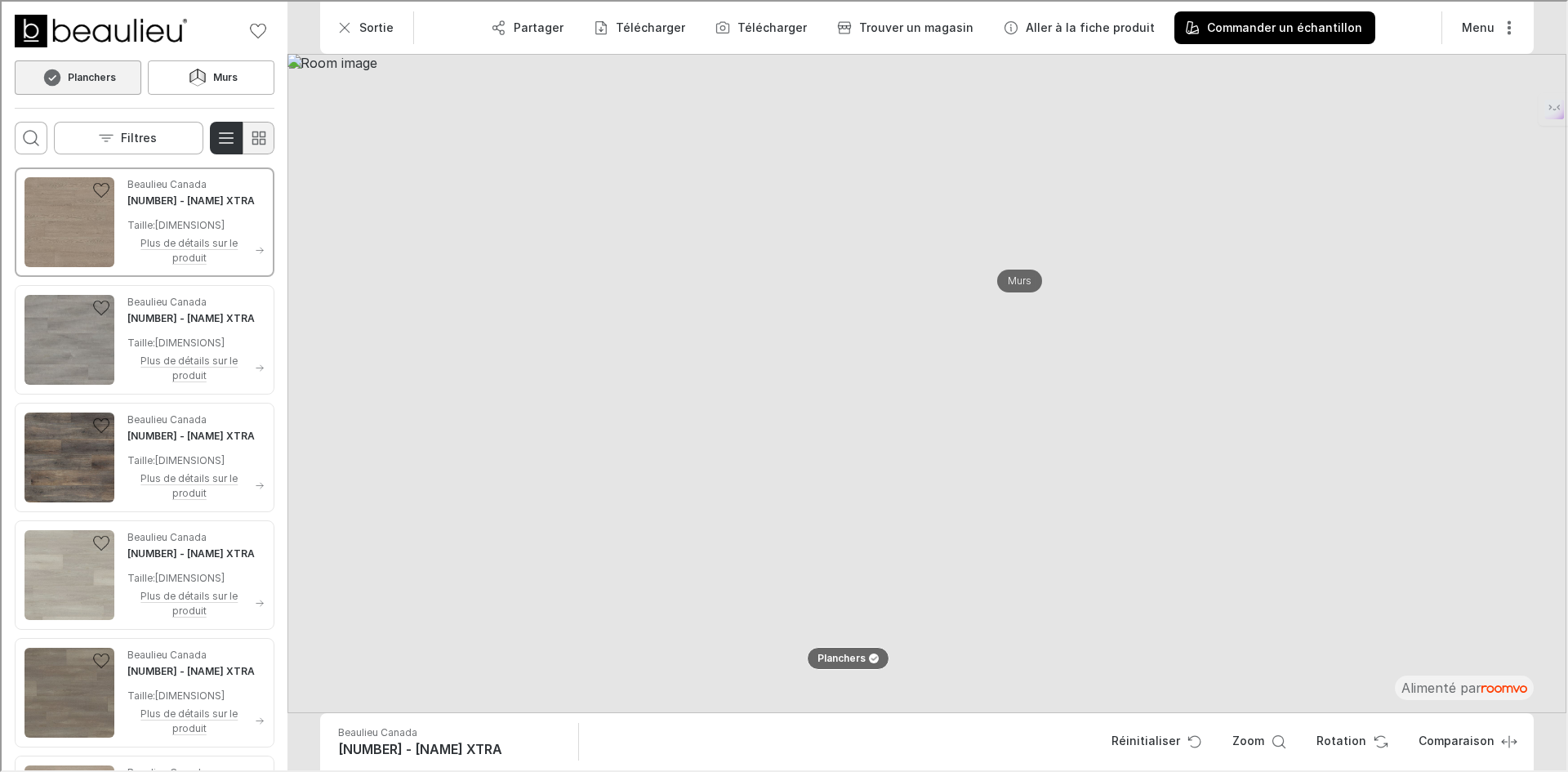 click 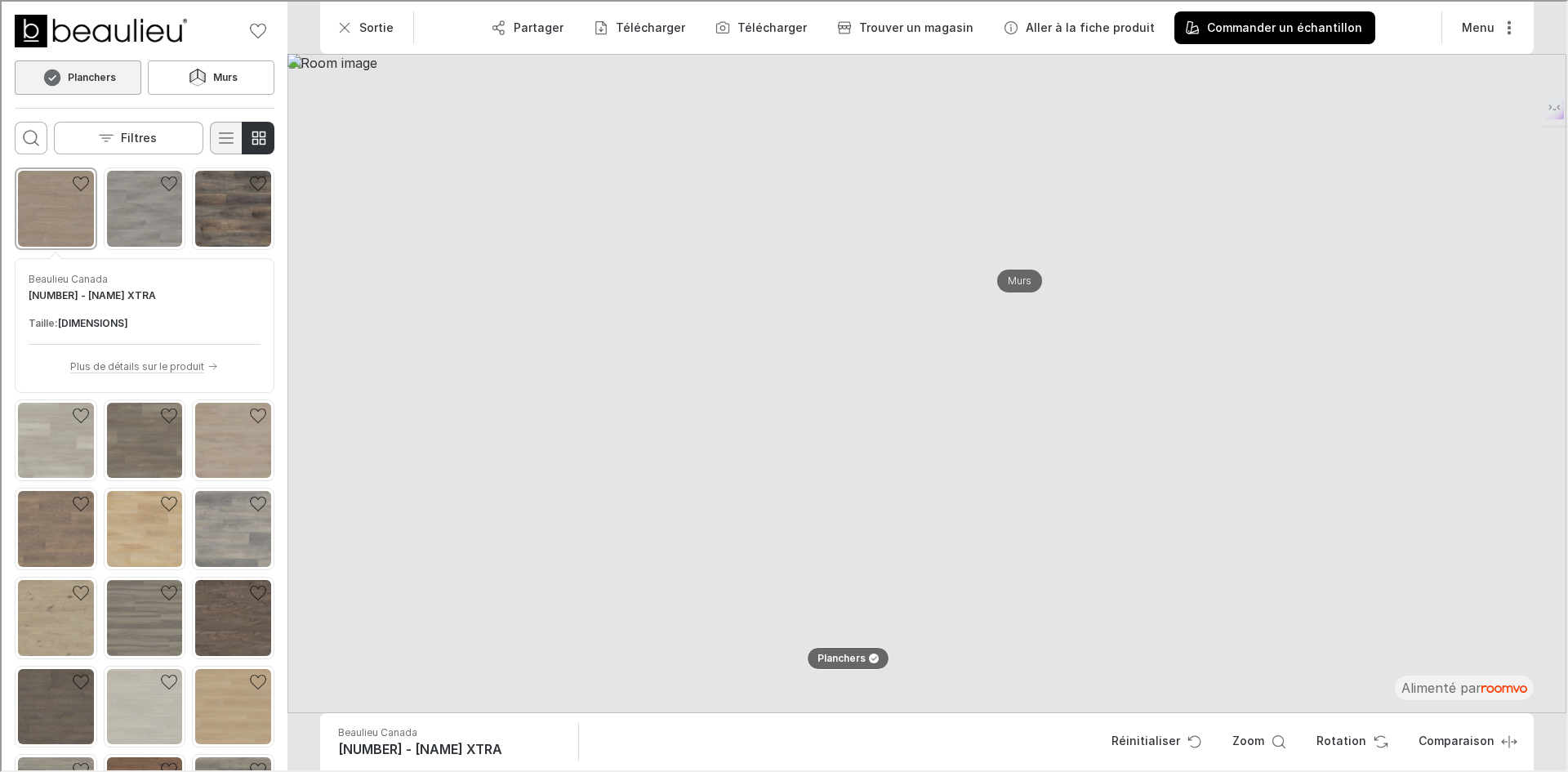 click 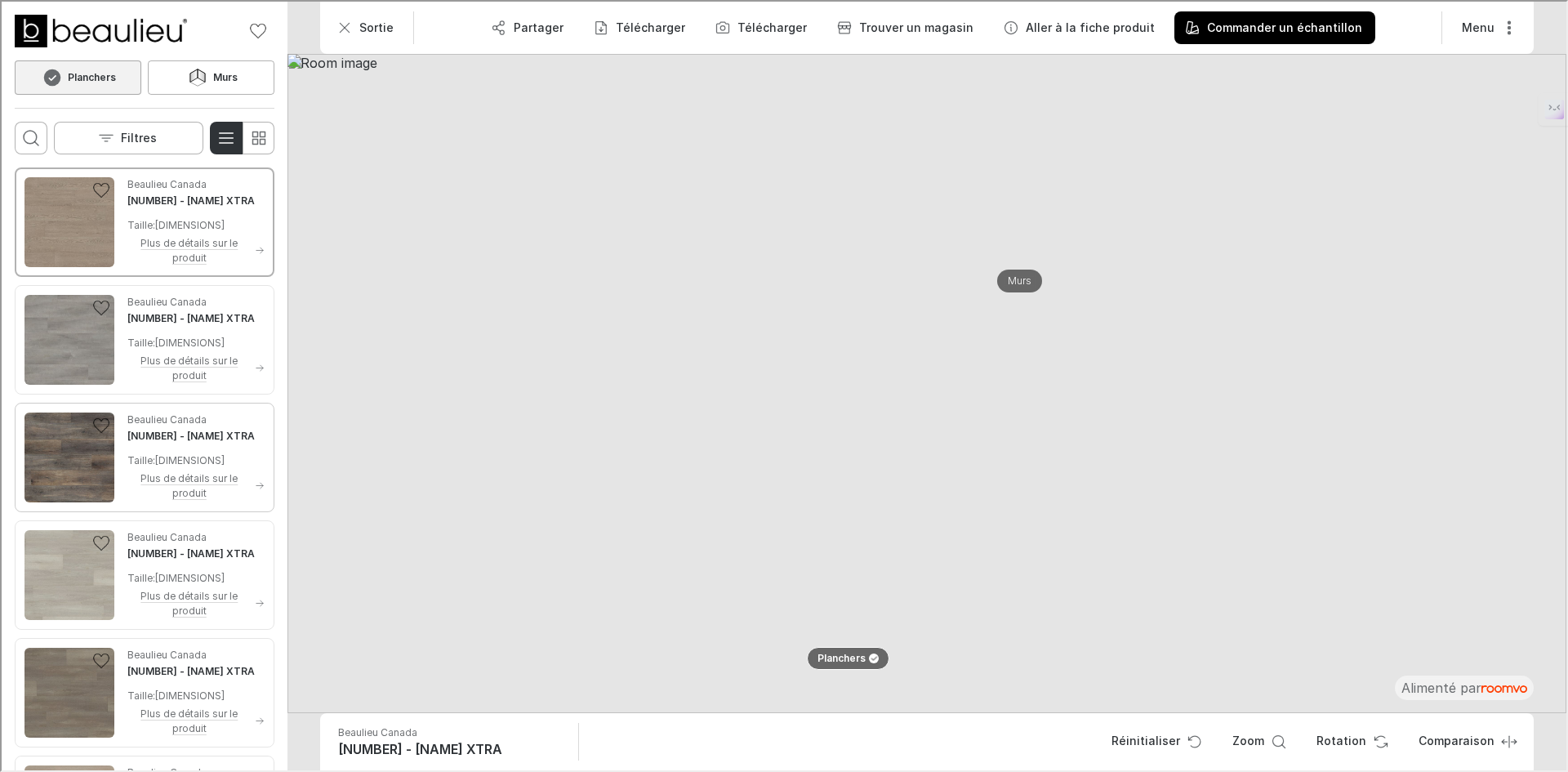 click on "Beaulieu Canada 1761 - WALLACE XTRA Taille :  7.717" x 47.87" Plus de détails sur le produit" at bounding box center [194, 456] 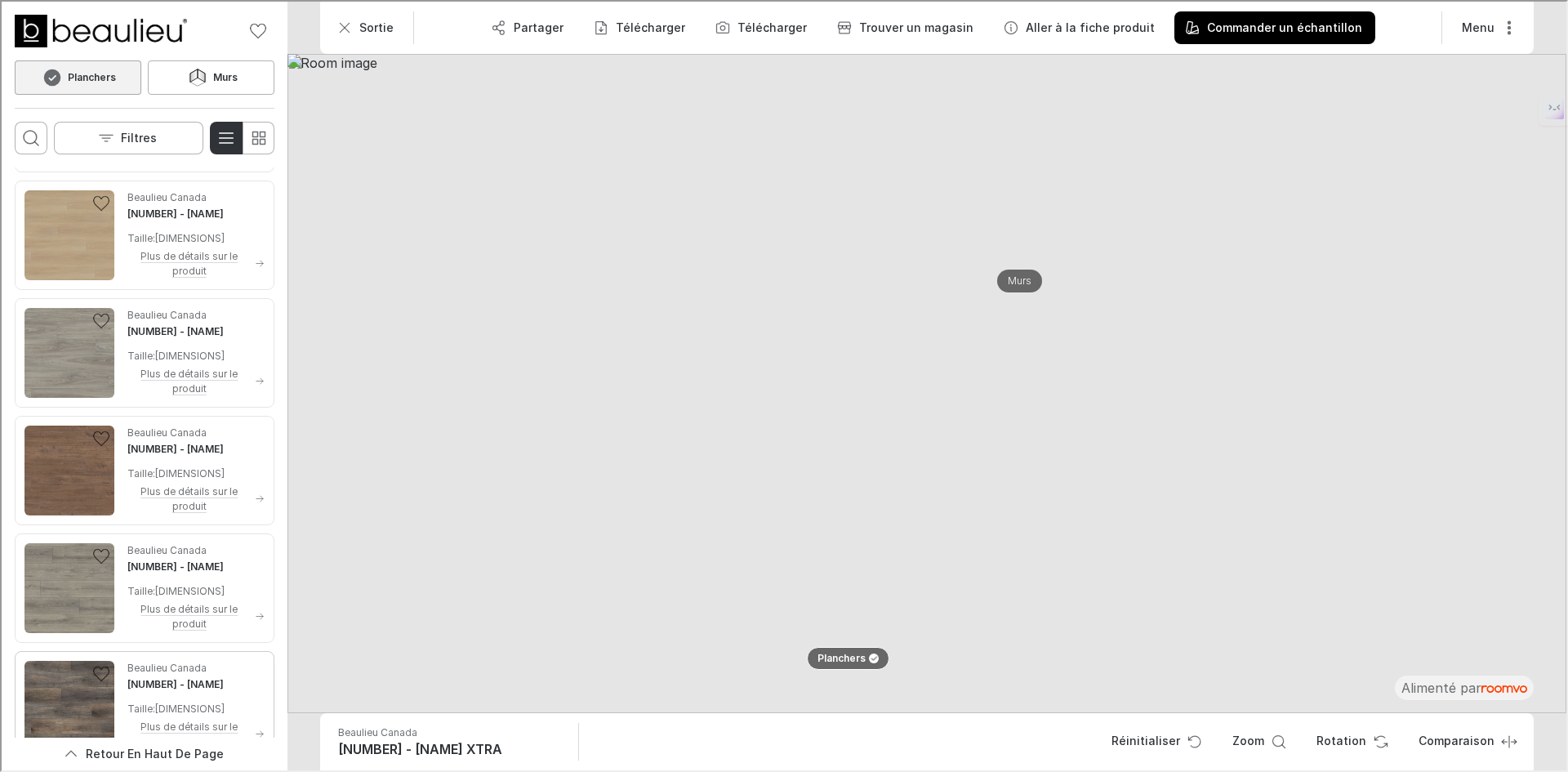 scroll, scrollTop: 2206, scrollLeft: 0, axis: vertical 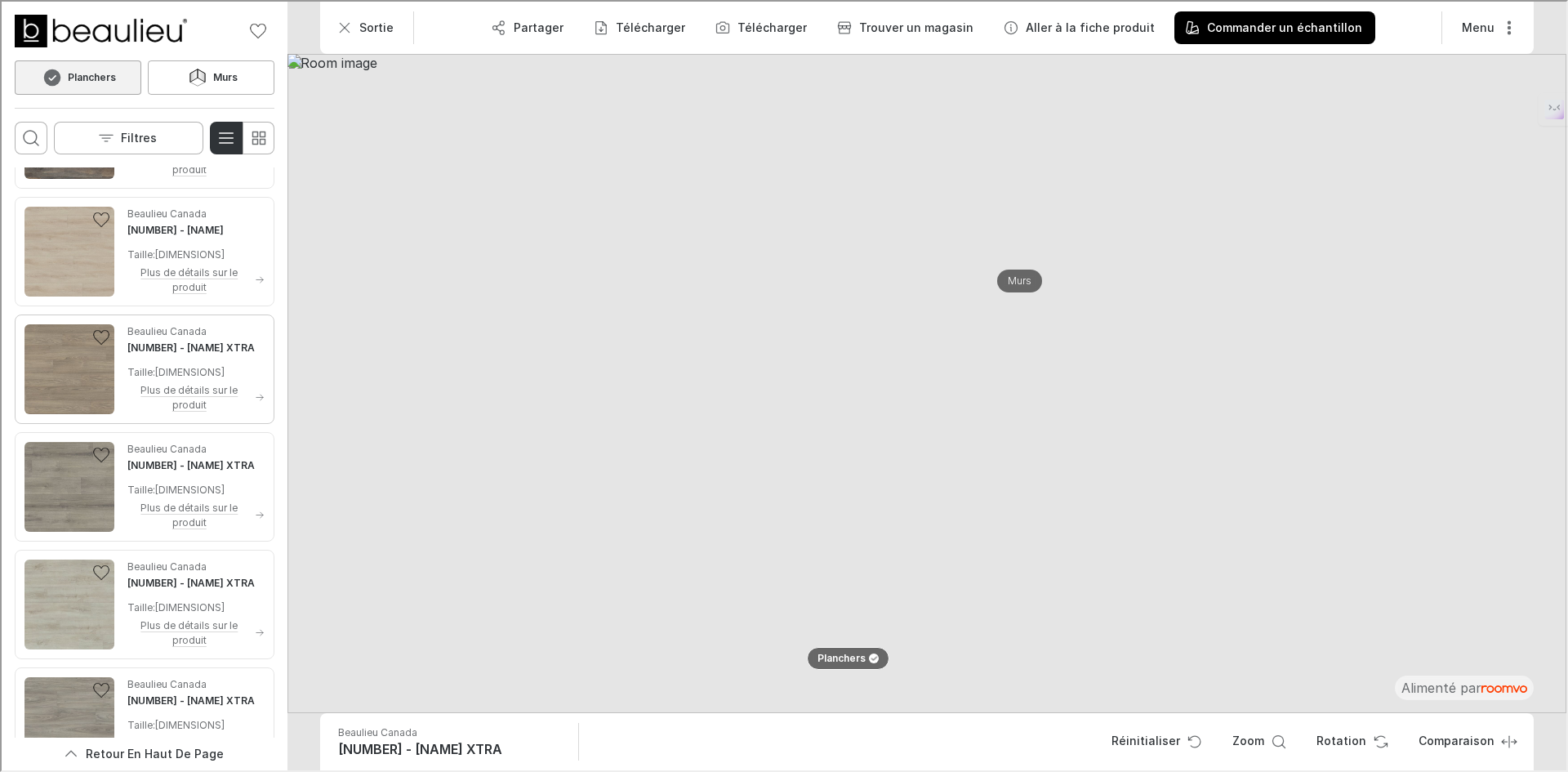 click on "Beaulieu Canada 8084 - CASTELLO XTRA Taille :  7.68" x 47.835" Plus de détails sur le produit" at bounding box center [194, 368] 